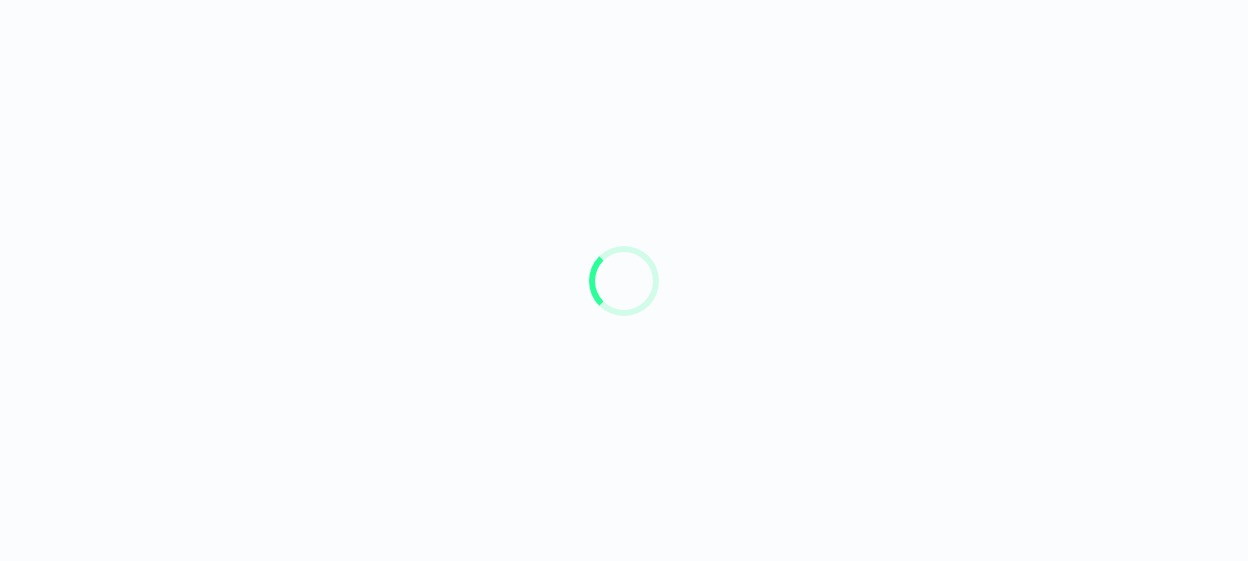 scroll, scrollTop: 0, scrollLeft: 0, axis: both 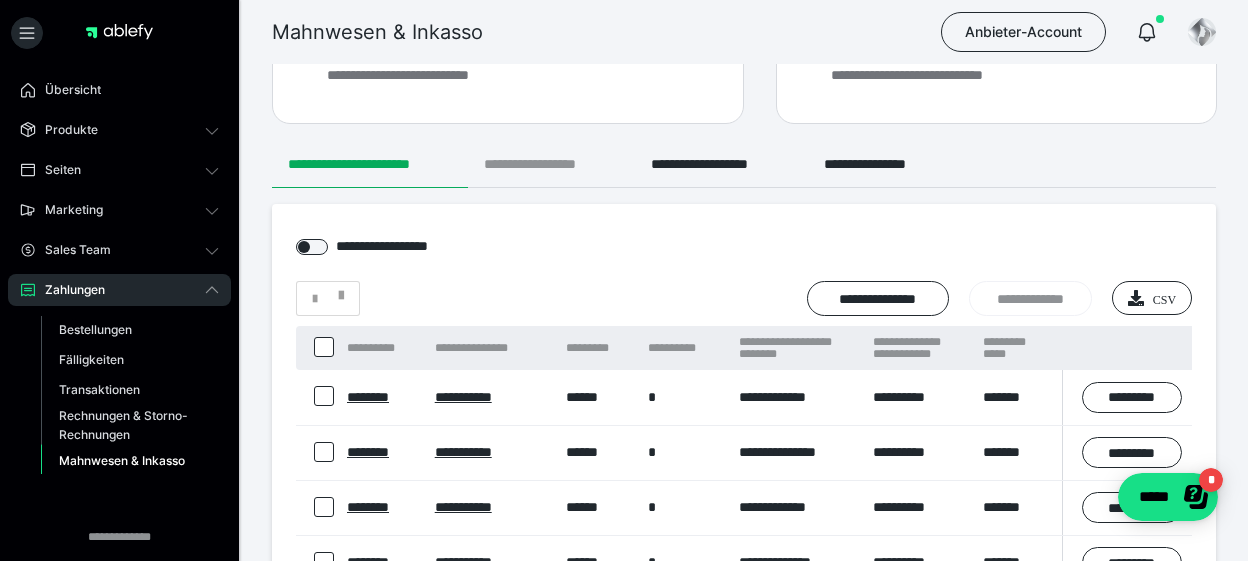 click on "**********" at bounding box center (551, 164) 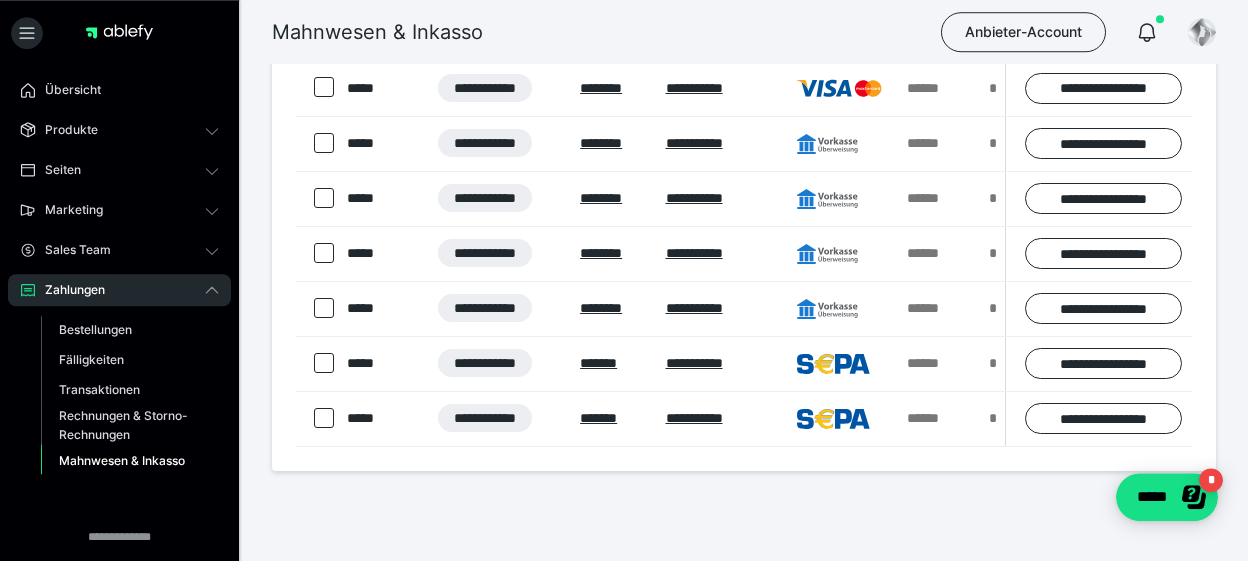 scroll, scrollTop: 421, scrollLeft: 0, axis: vertical 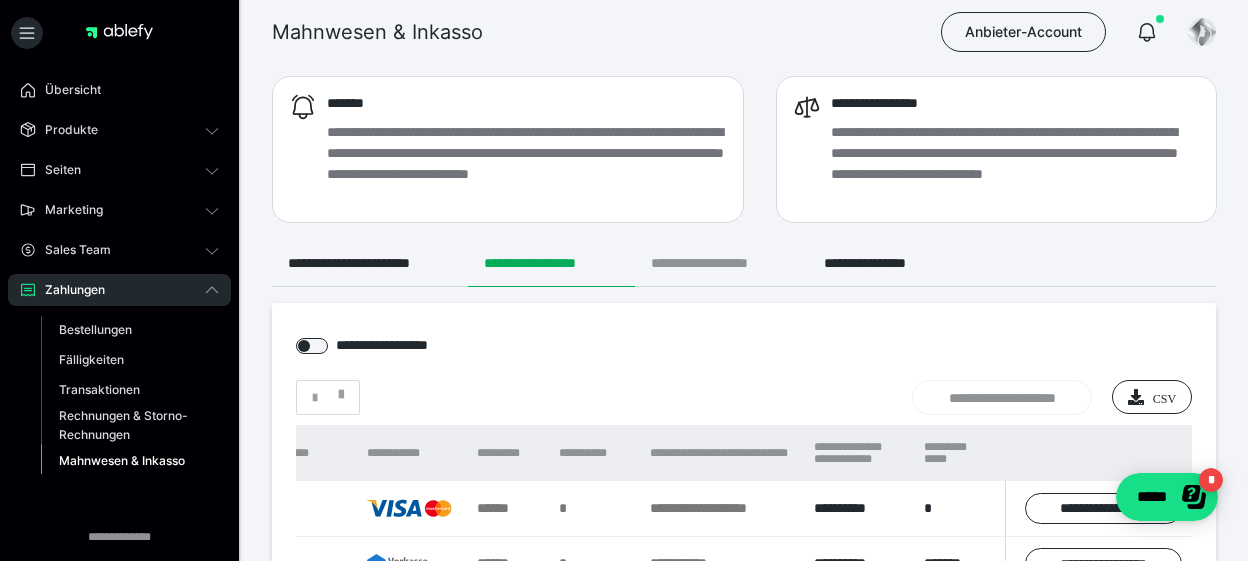 click on "**********" at bounding box center (721, 263) 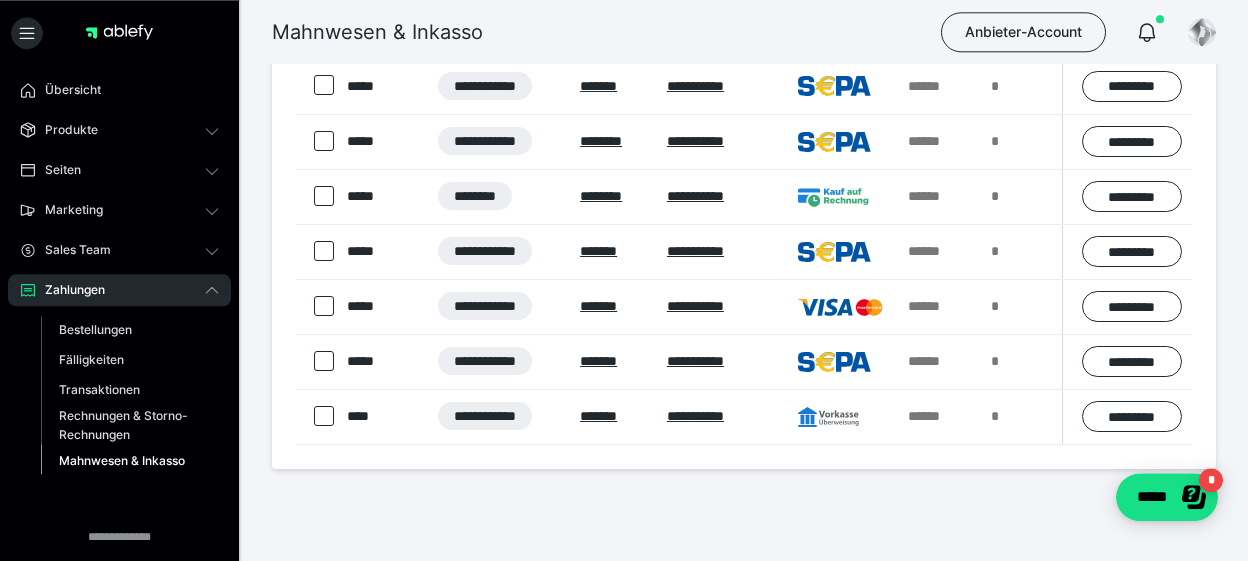 scroll, scrollTop: 421, scrollLeft: 0, axis: vertical 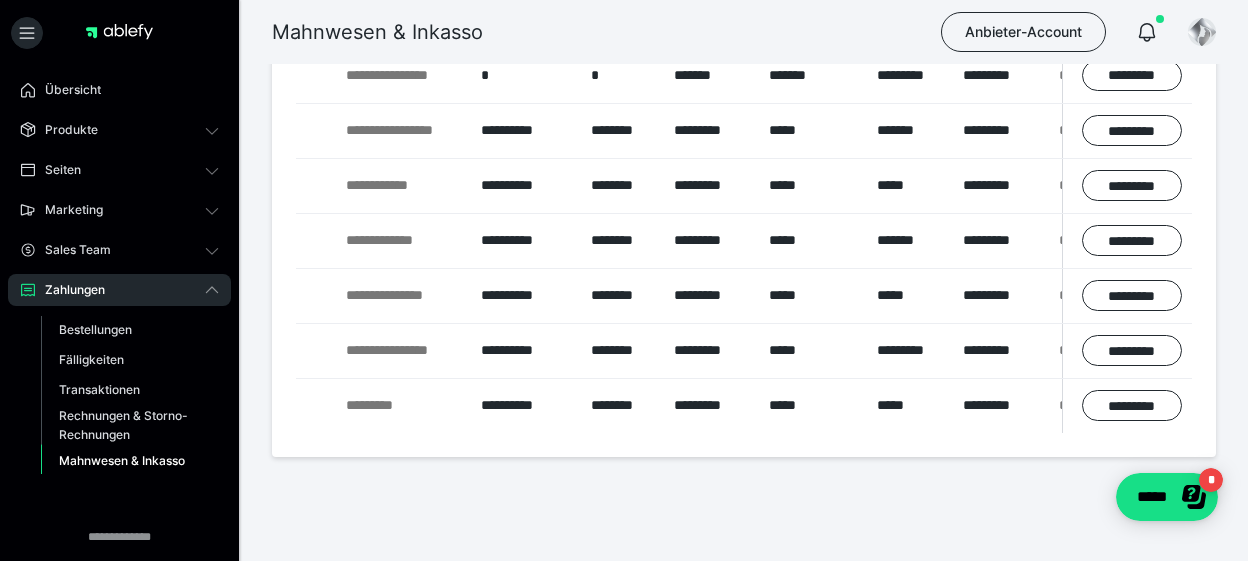 click on "**********" at bounding box center (744, 169) 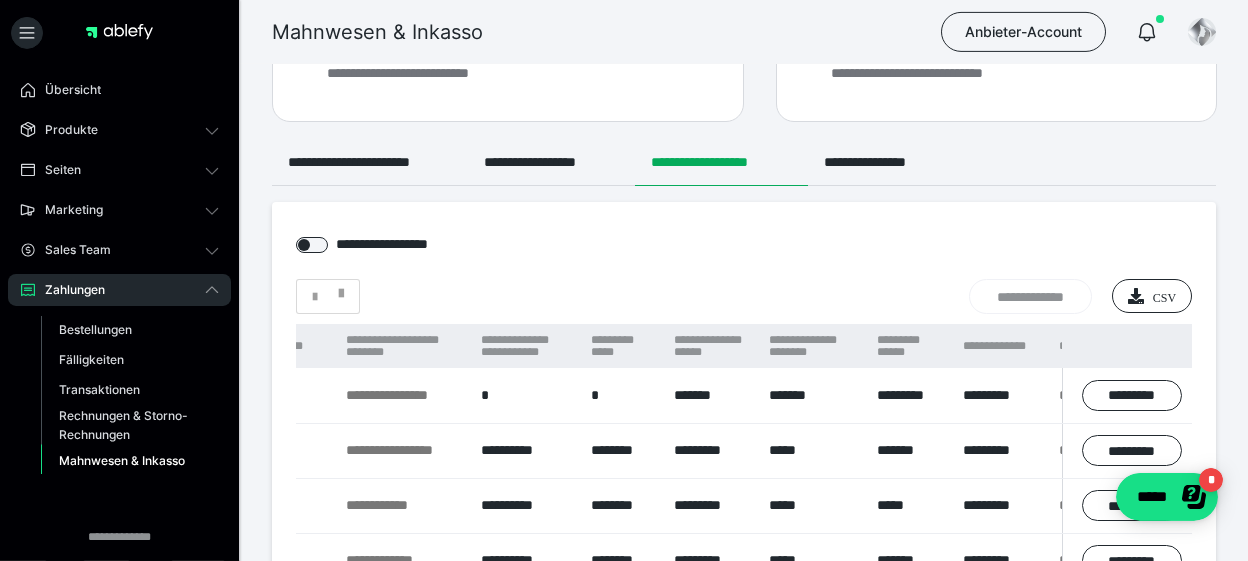 scroll, scrollTop: 0, scrollLeft: 0, axis: both 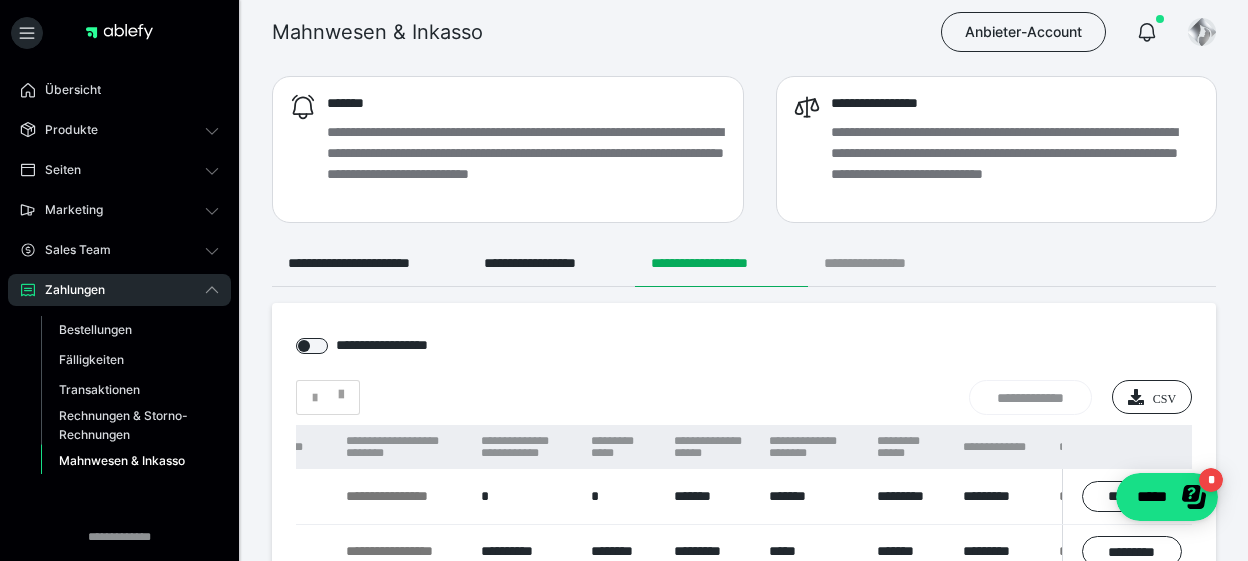 click on "**********" at bounding box center [881, 263] 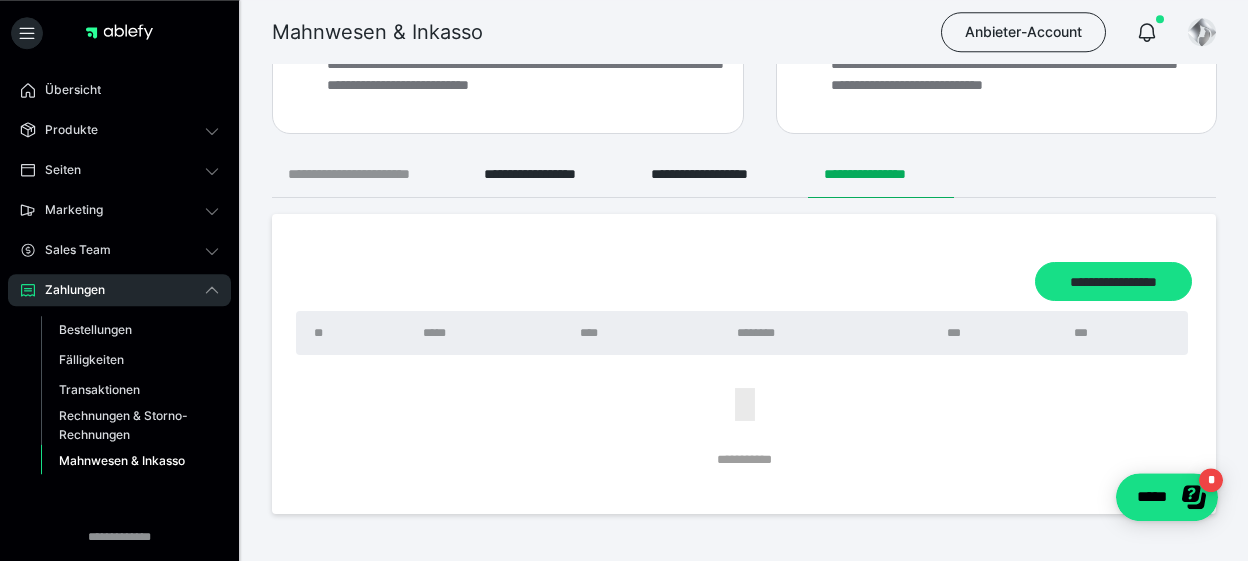 scroll, scrollTop: 0, scrollLeft: 0, axis: both 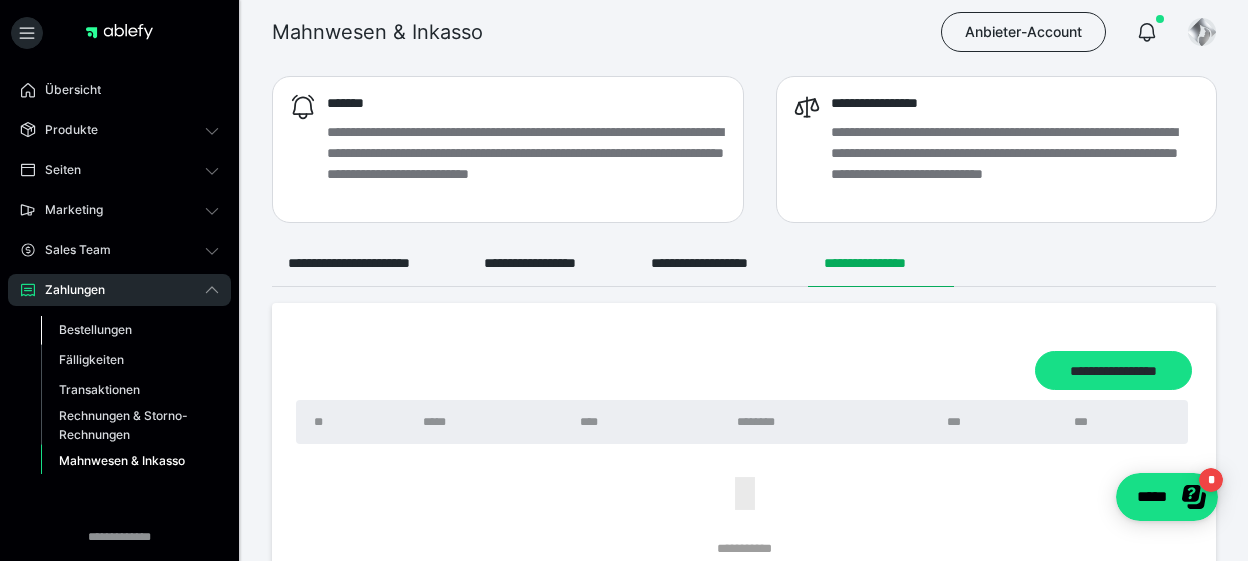 click on "Bestellungen" at bounding box center [95, 329] 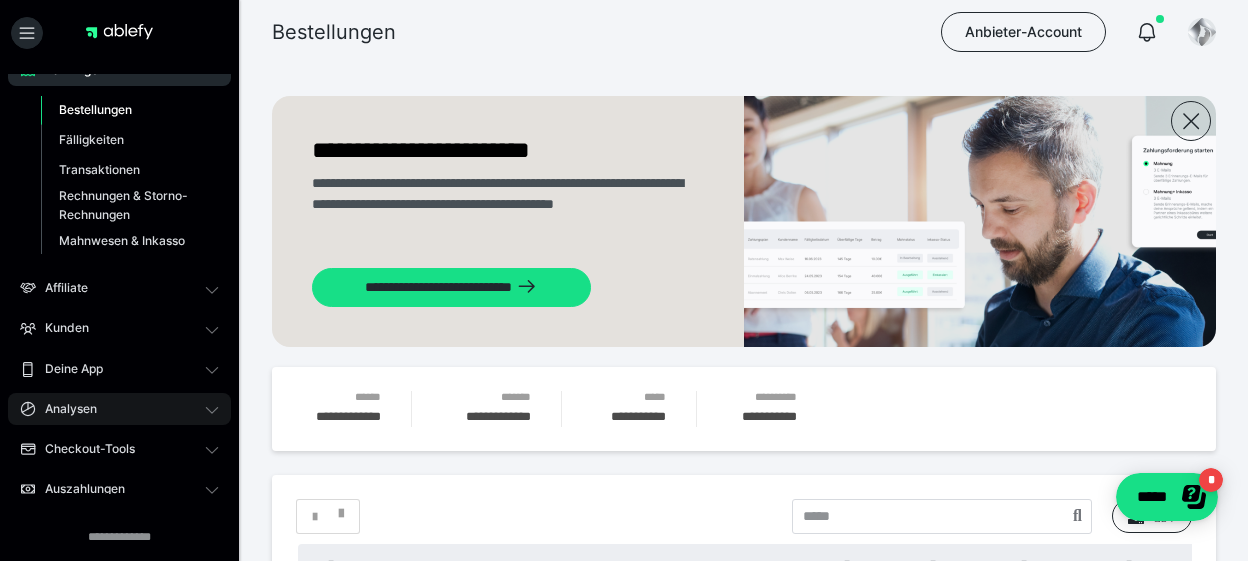 scroll, scrollTop: 234, scrollLeft: 0, axis: vertical 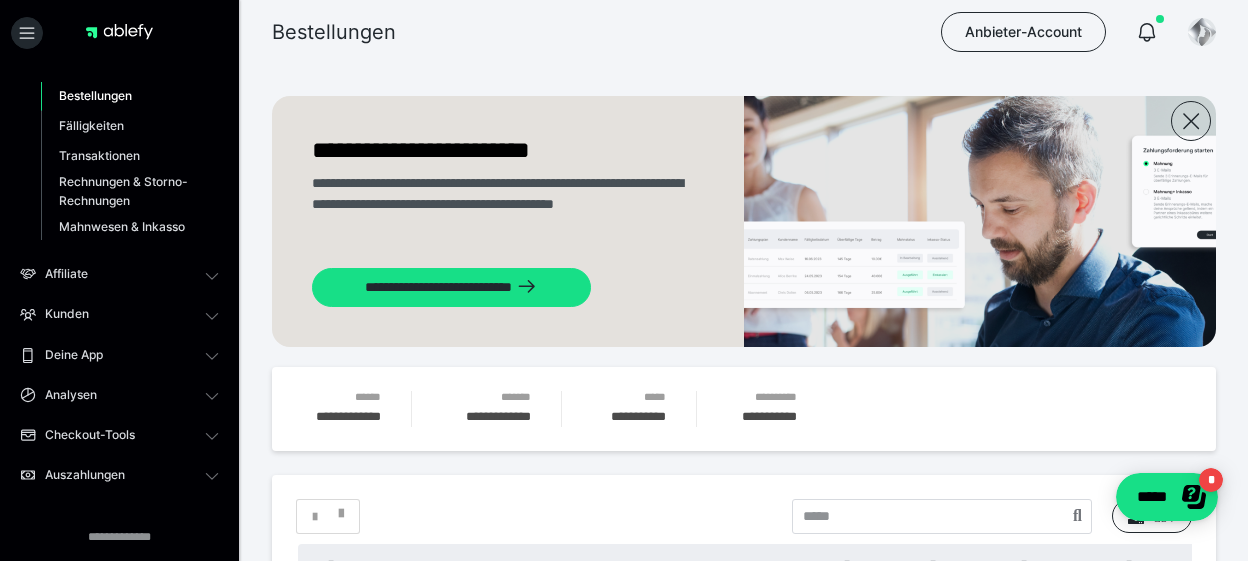 drag, startPoint x: 79, startPoint y: 476, endPoint x: 576, endPoint y: 34, distance: 665.11127 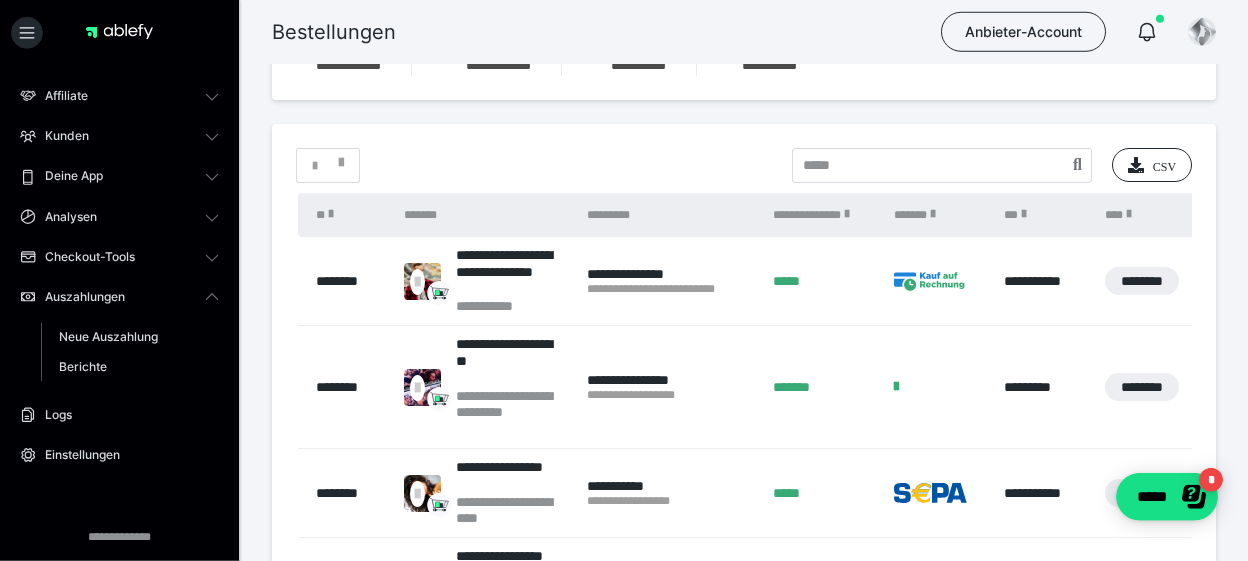scroll, scrollTop: 421, scrollLeft: 0, axis: vertical 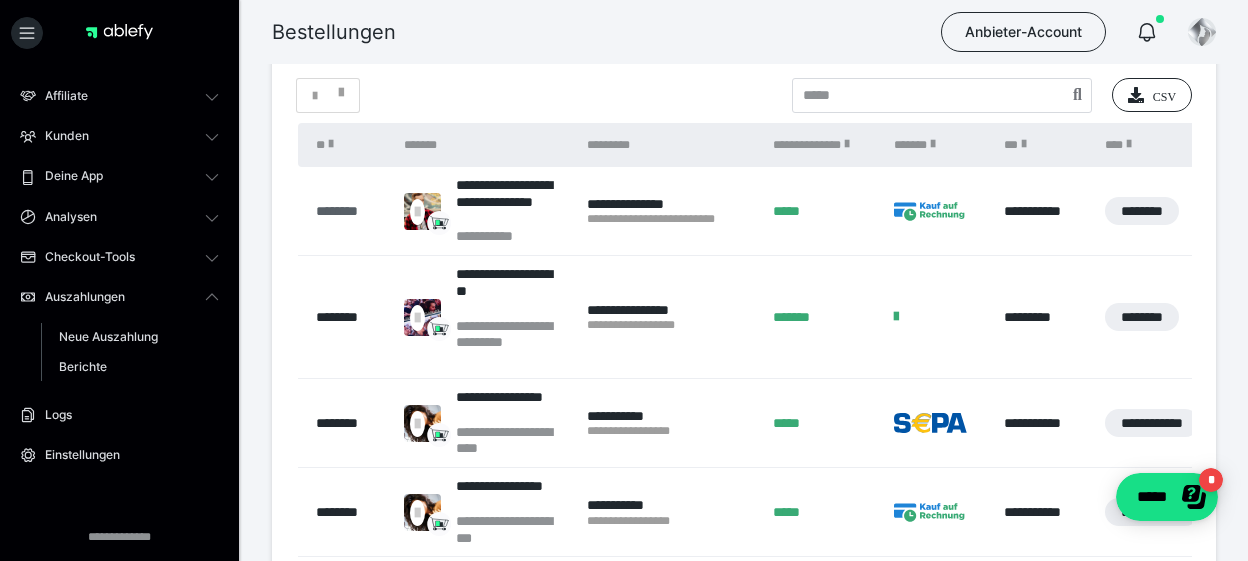 click on "********" at bounding box center [350, 211] 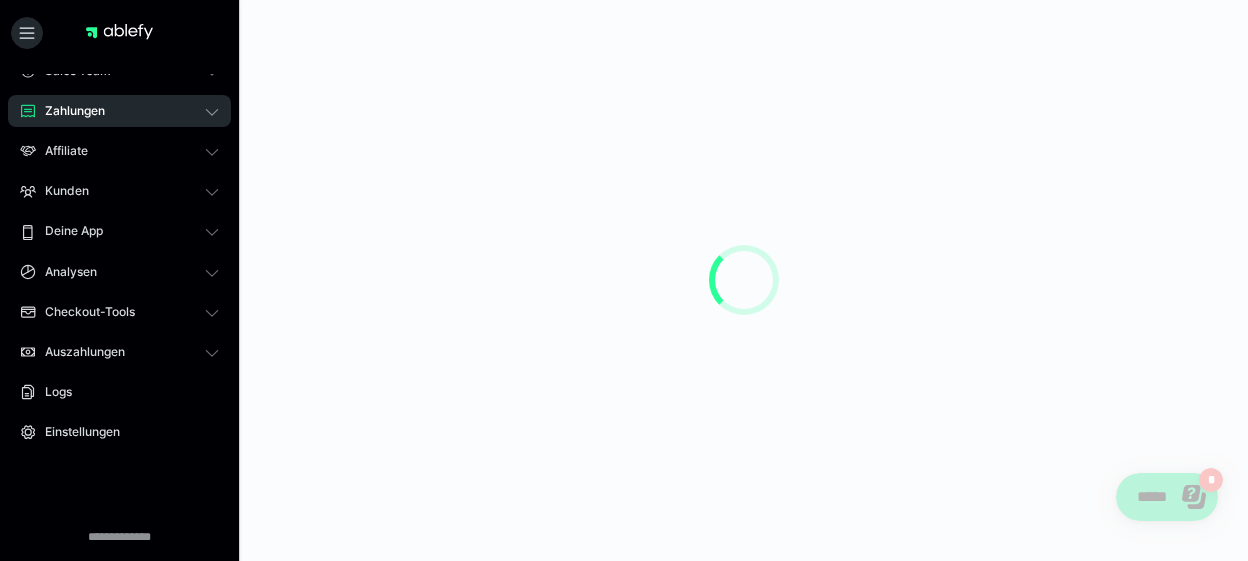 scroll, scrollTop: 0, scrollLeft: 0, axis: both 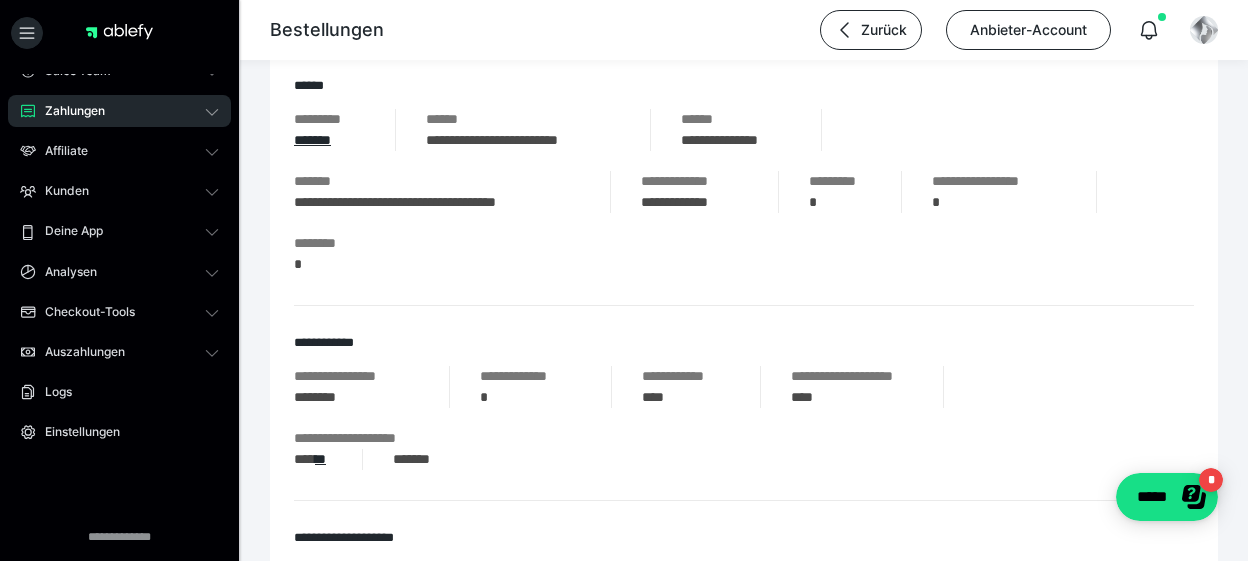 click on "**********" at bounding box center (736, 140) 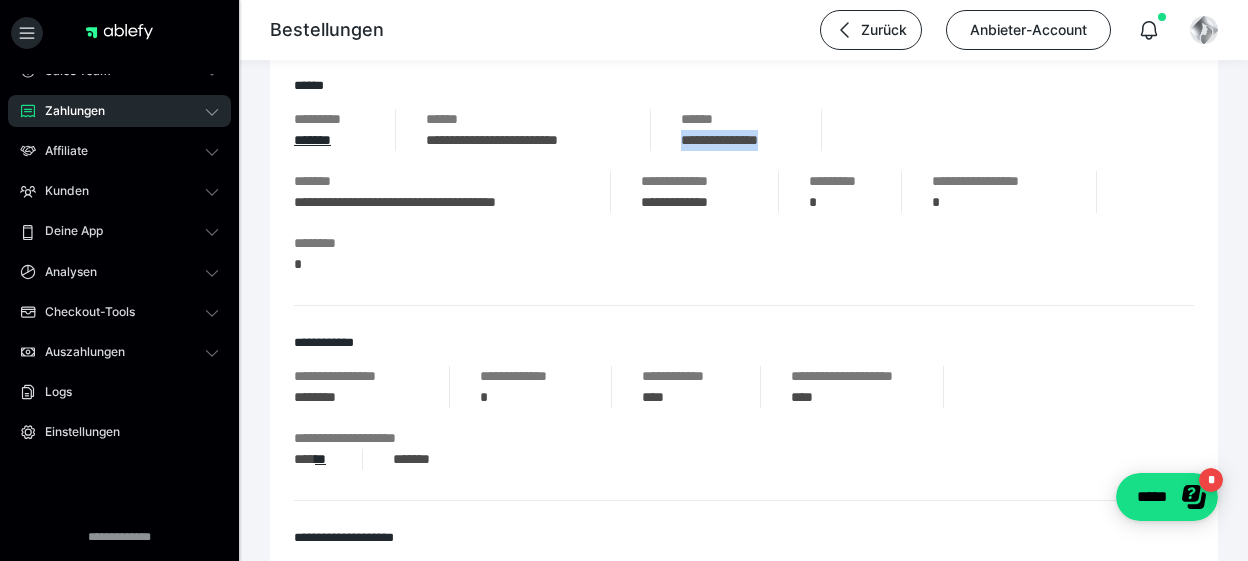drag, startPoint x: 792, startPoint y: 137, endPoint x: 683, endPoint y: 131, distance: 109.165016 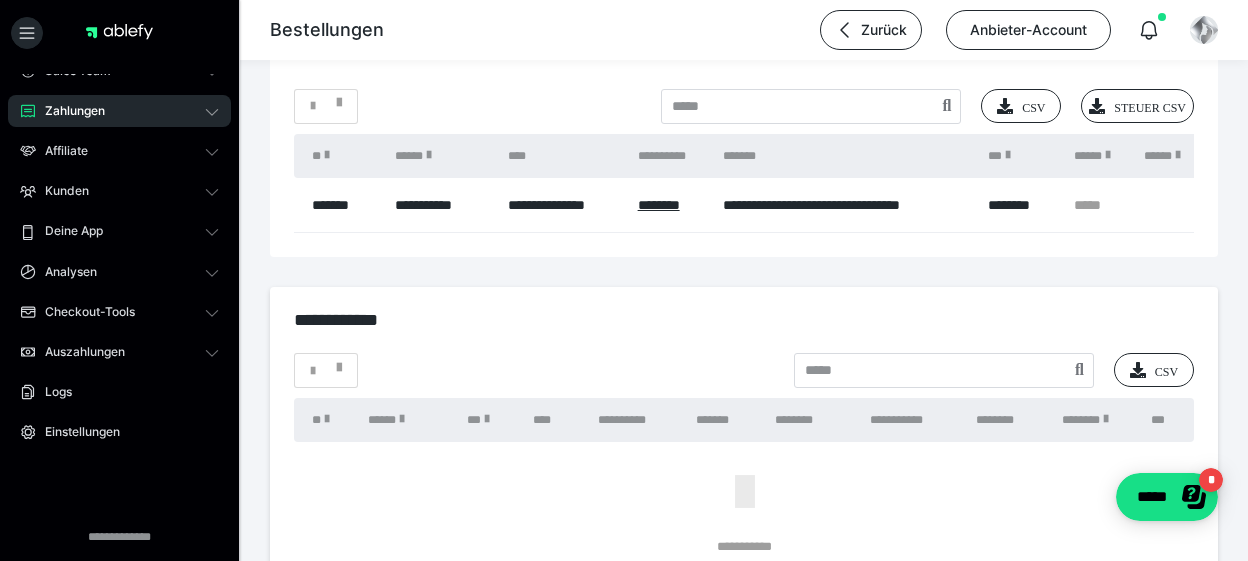 scroll, scrollTop: 2000, scrollLeft: 0, axis: vertical 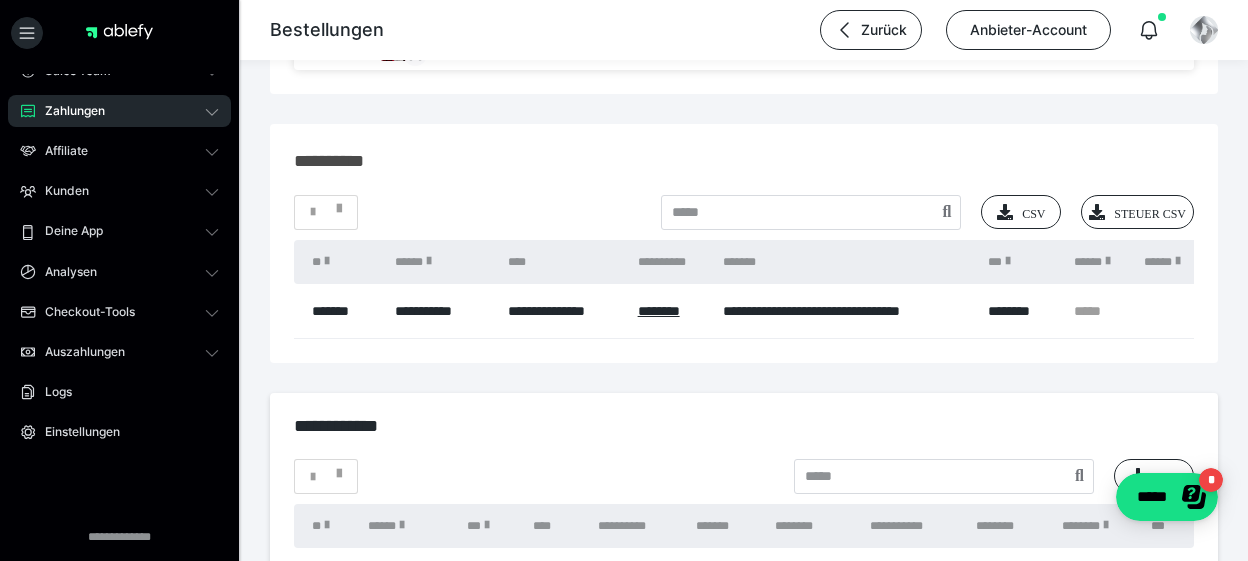 click on "*******" at bounding box center (342, -210) 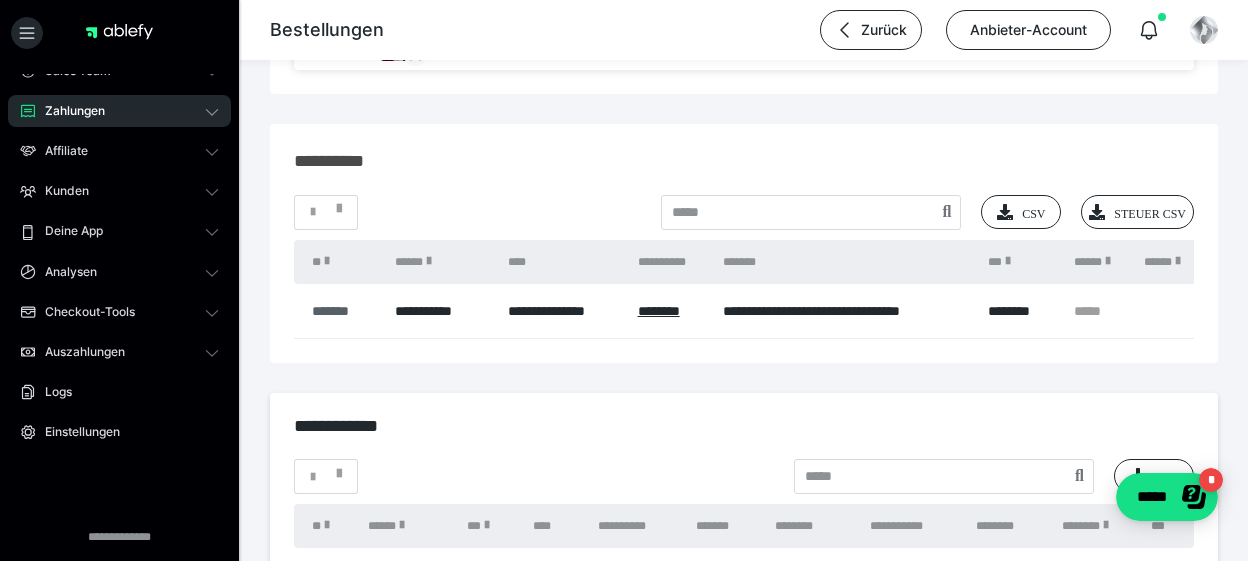 click on "*******" at bounding box center [343, 311] 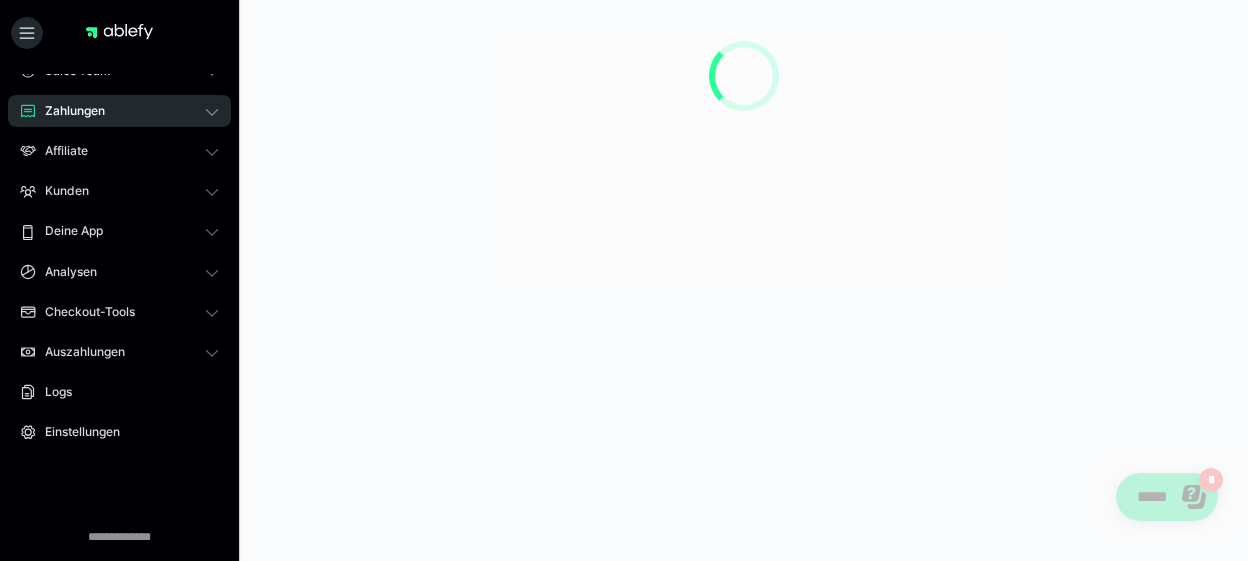 scroll, scrollTop: 0, scrollLeft: 0, axis: both 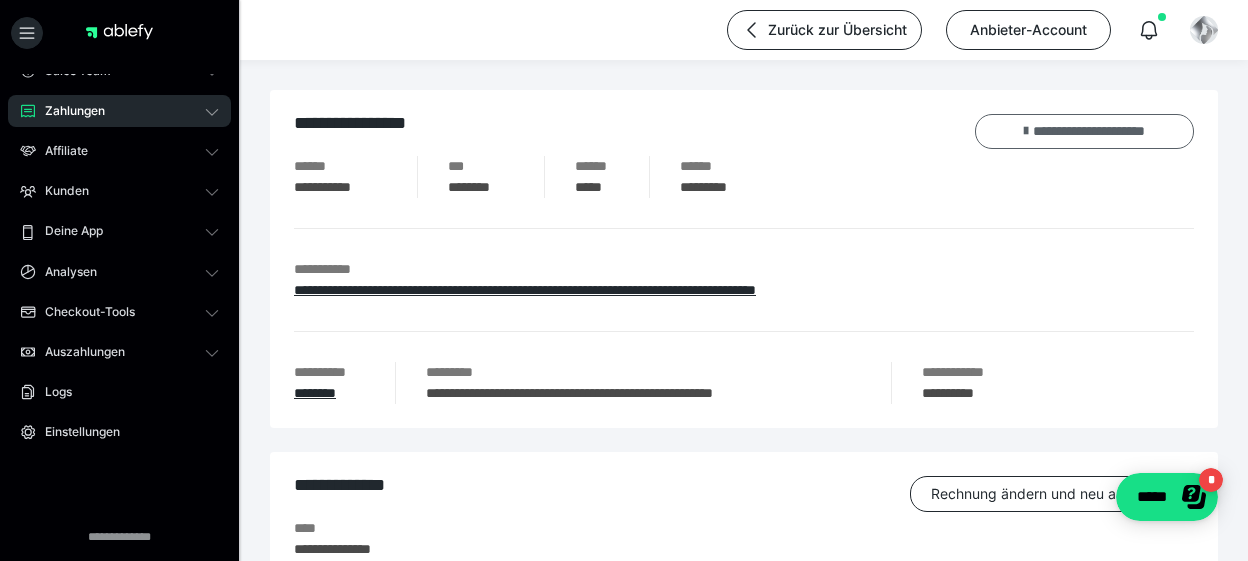click on "**********" at bounding box center [1085, 131] 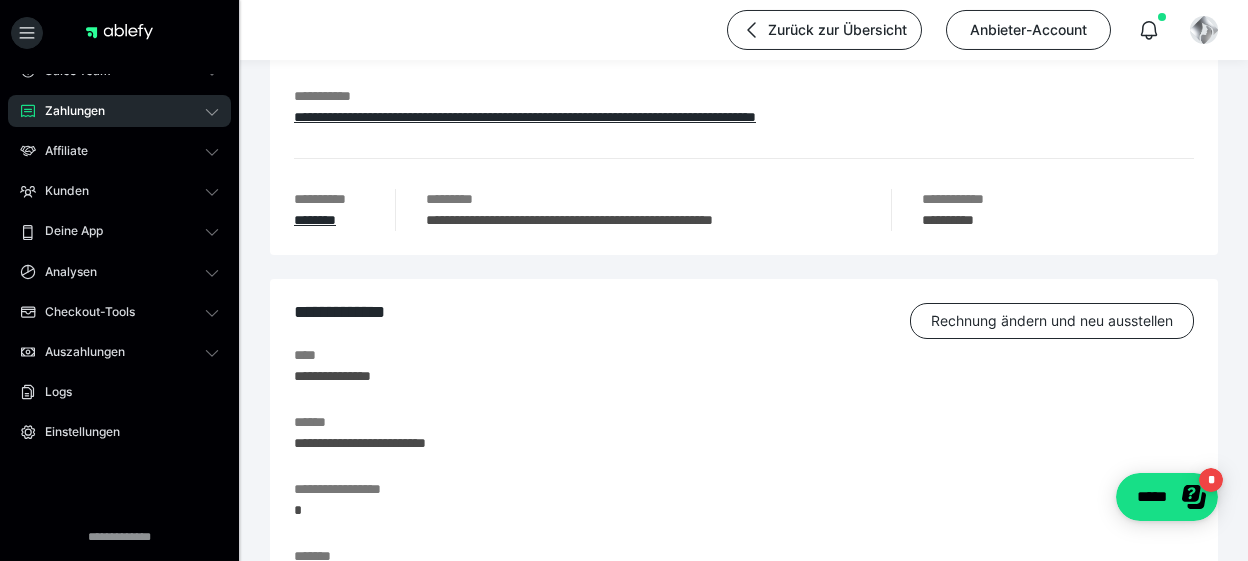 scroll, scrollTop: 210, scrollLeft: 0, axis: vertical 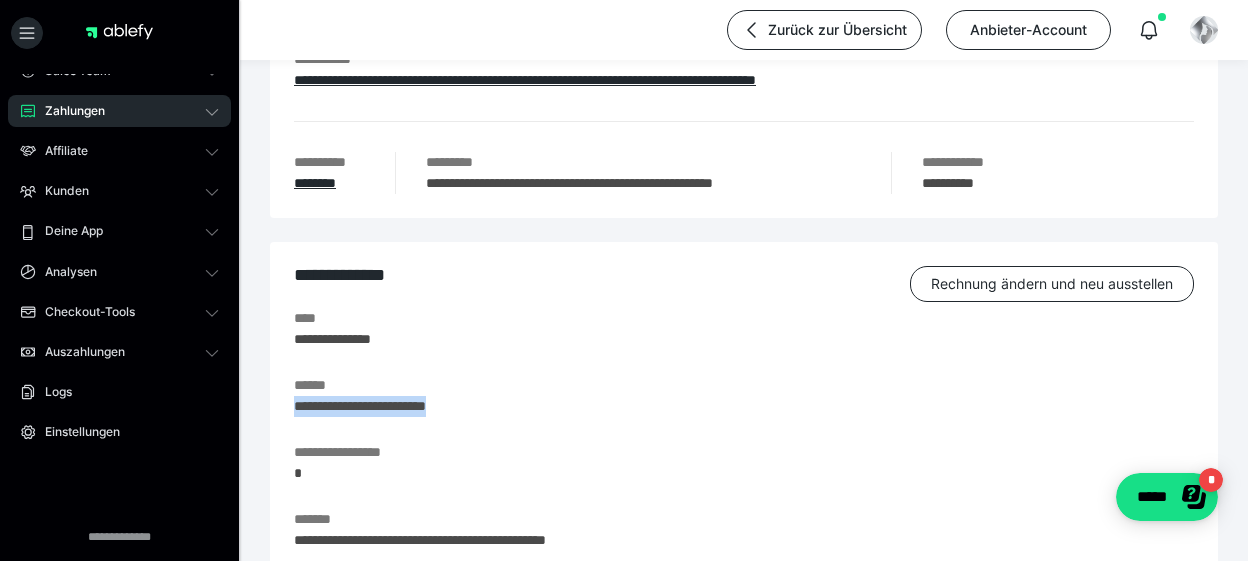 drag, startPoint x: 499, startPoint y: 418, endPoint x: 290, endPoint y: 408, distance: 209.2391 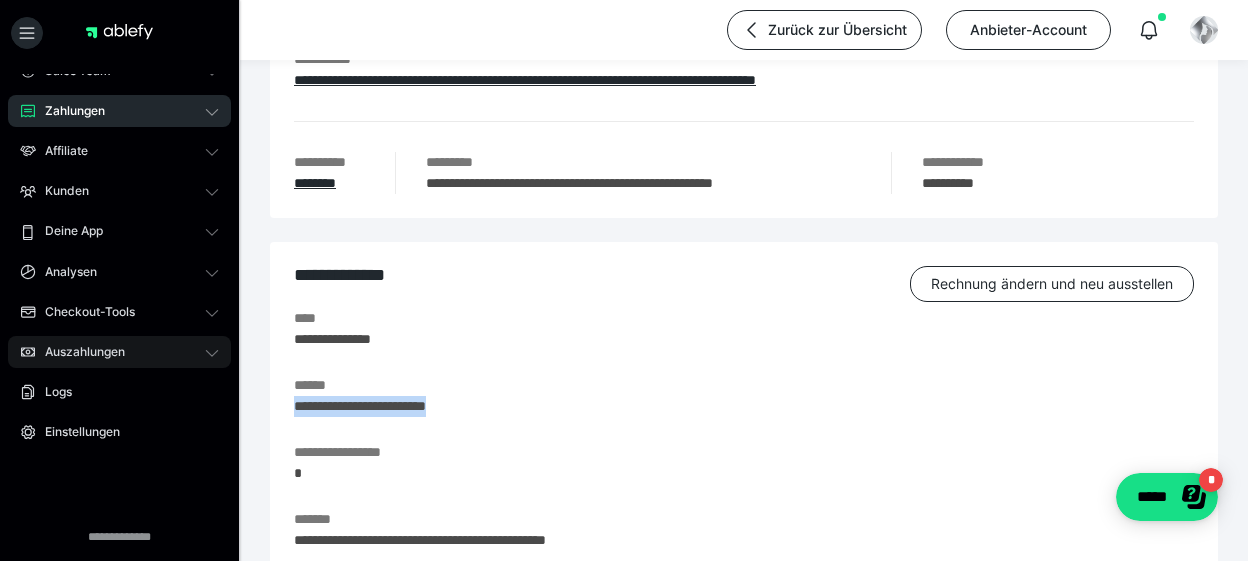 click on "Auszahlungen" at bounding box center [78, 352] 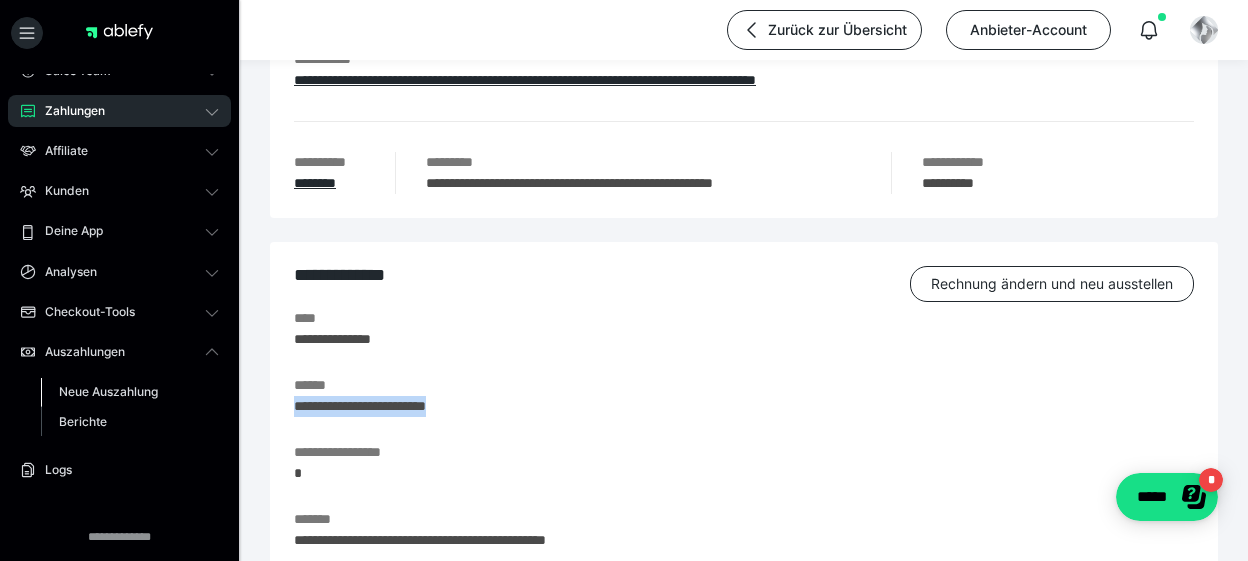 click on "Neue Auszahlung" at bounding box center [108, 391] 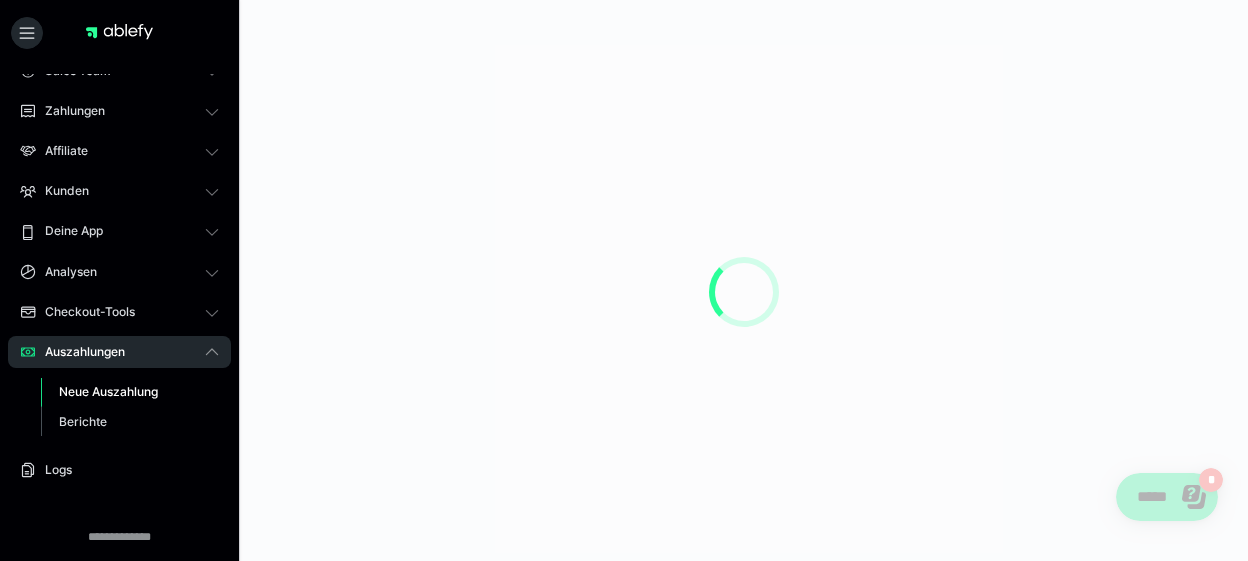 scroll, scrollTop: 0, scrollLeft: 0, axis: both 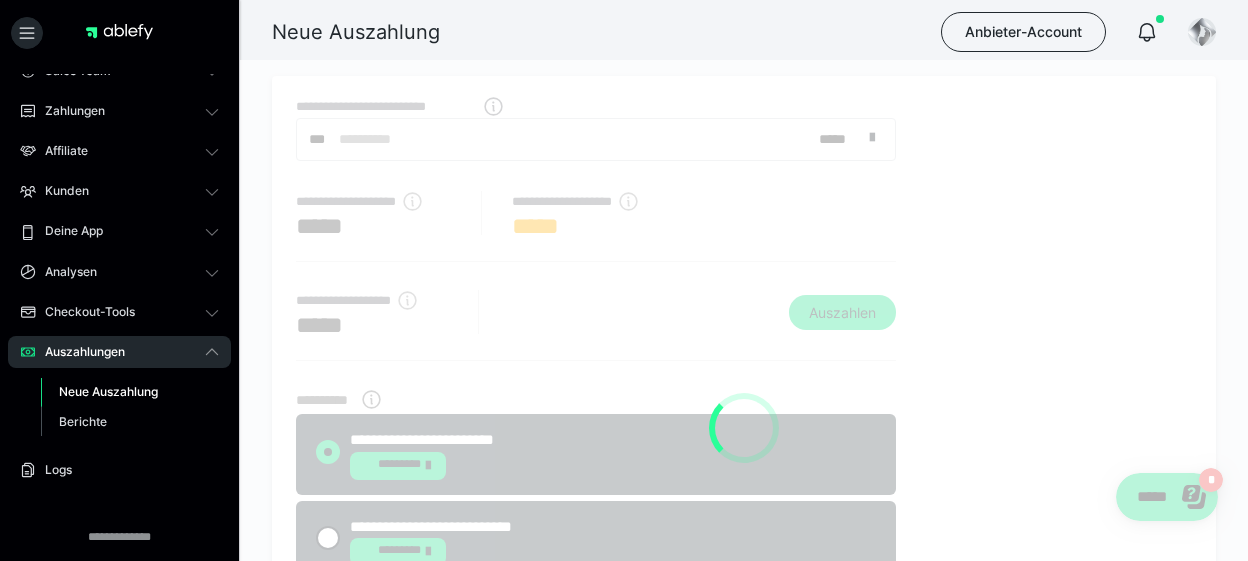 radio on "****" 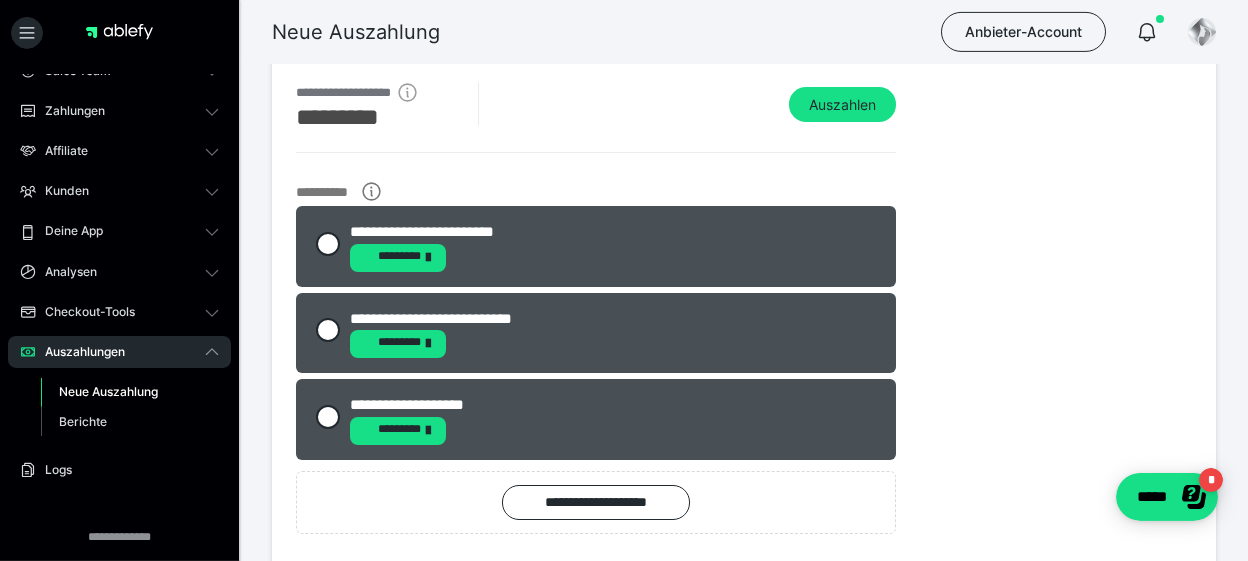 scroll, scrollTop: 210, scrollLeft: 0, axis: vertical 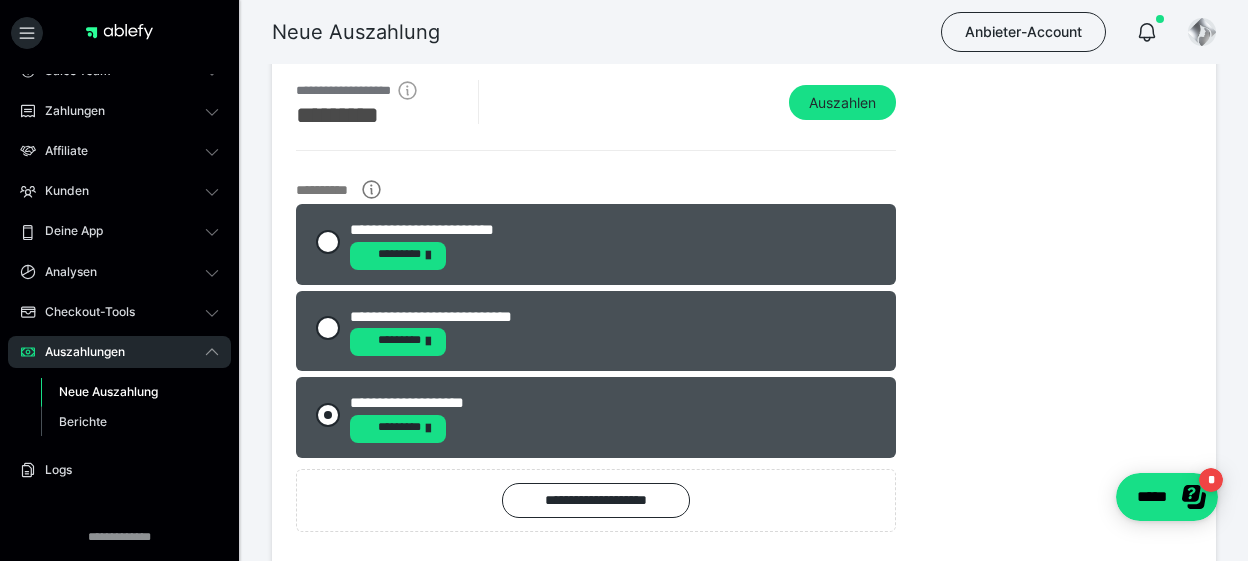 click at bounding box center [328, 415] 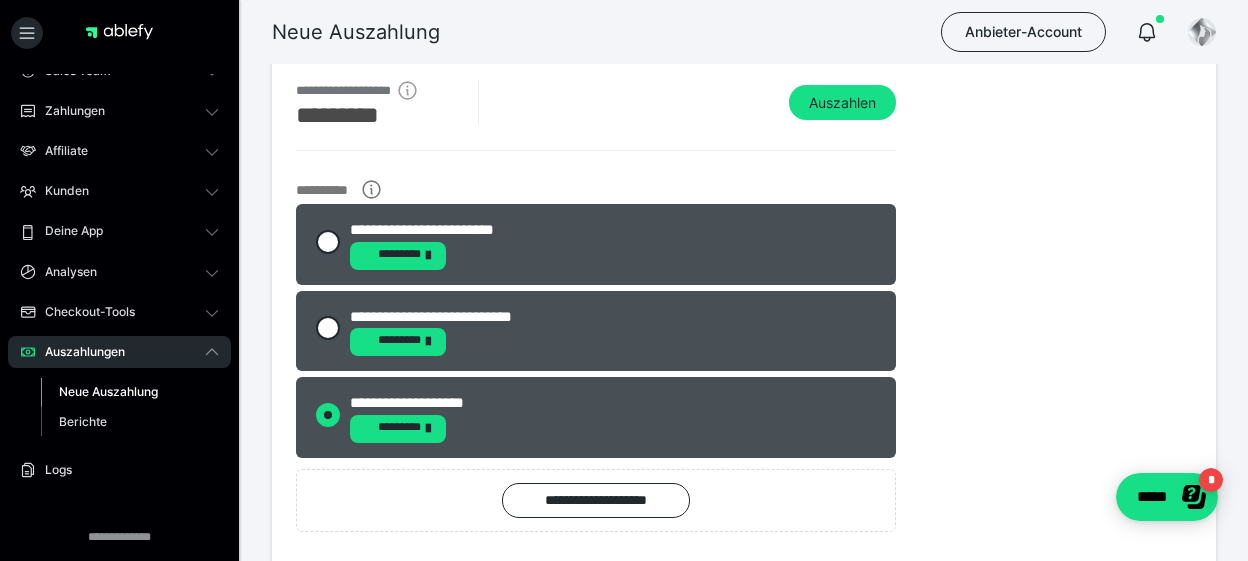 radio on "****" 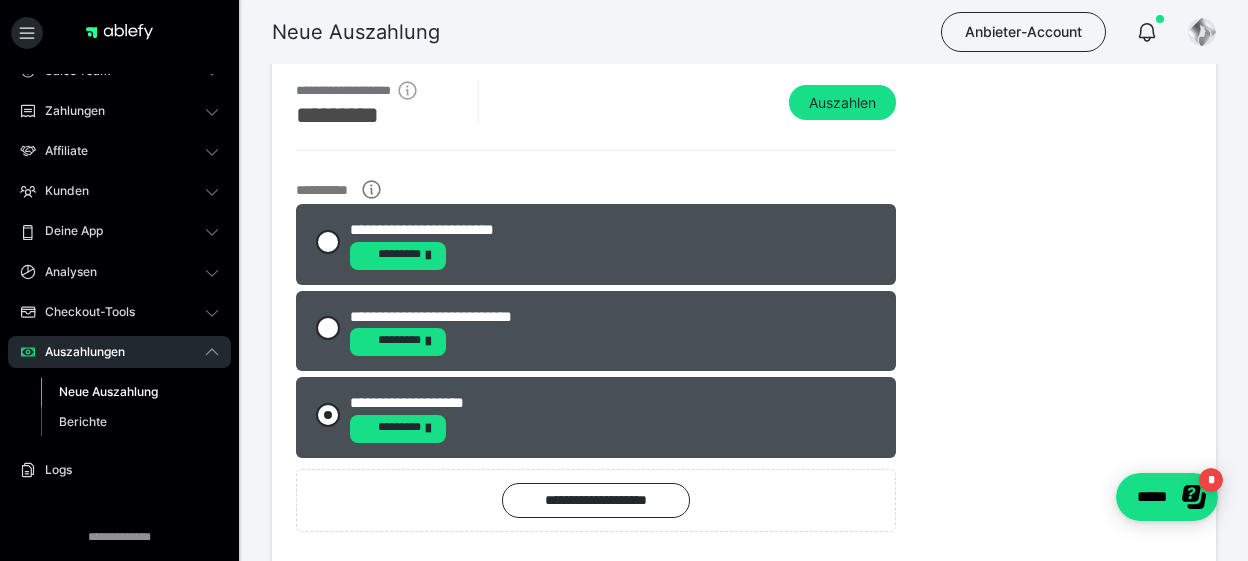 radio on "*****" 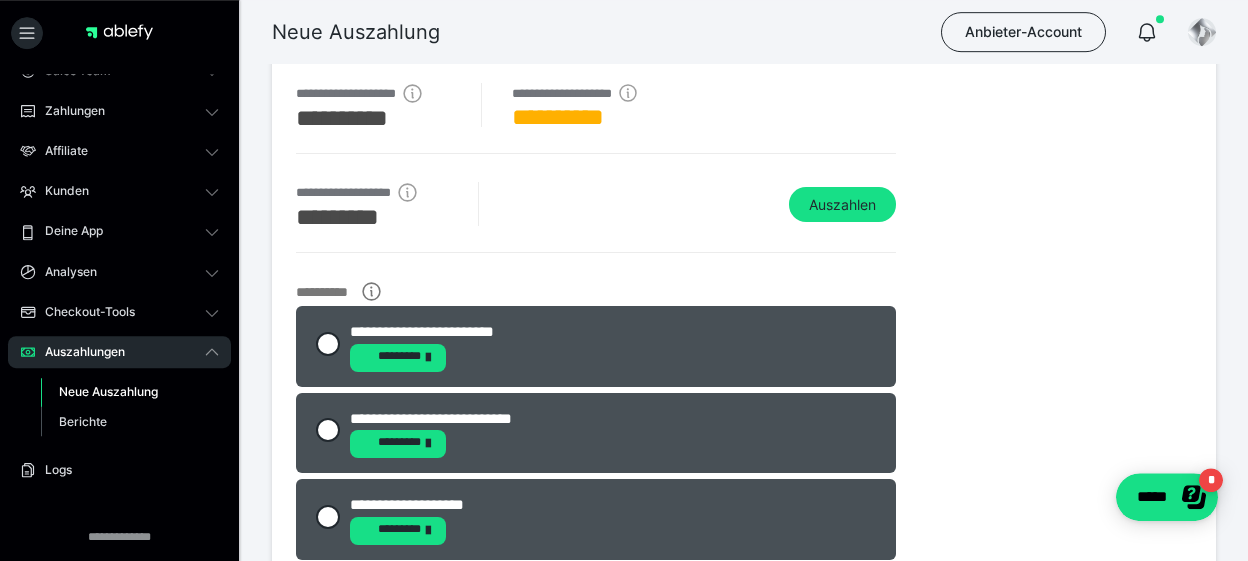 scroll, scrollTop: 105, scrollLeft: 0, axis: vertical 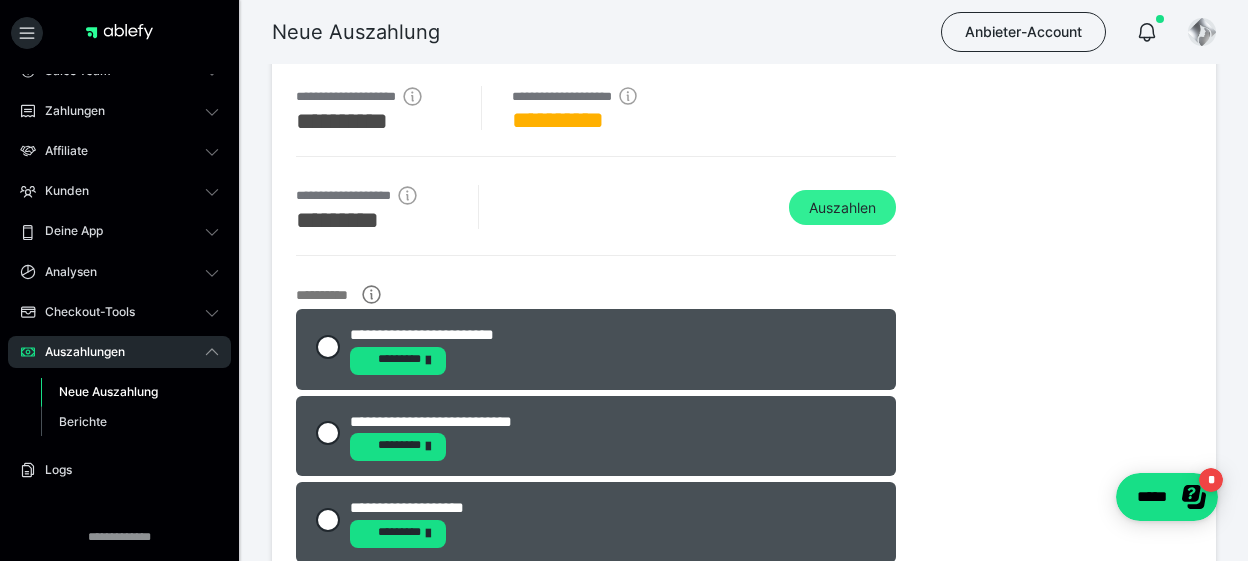 click on "Auszahlen" at bounding box center [842, 208] 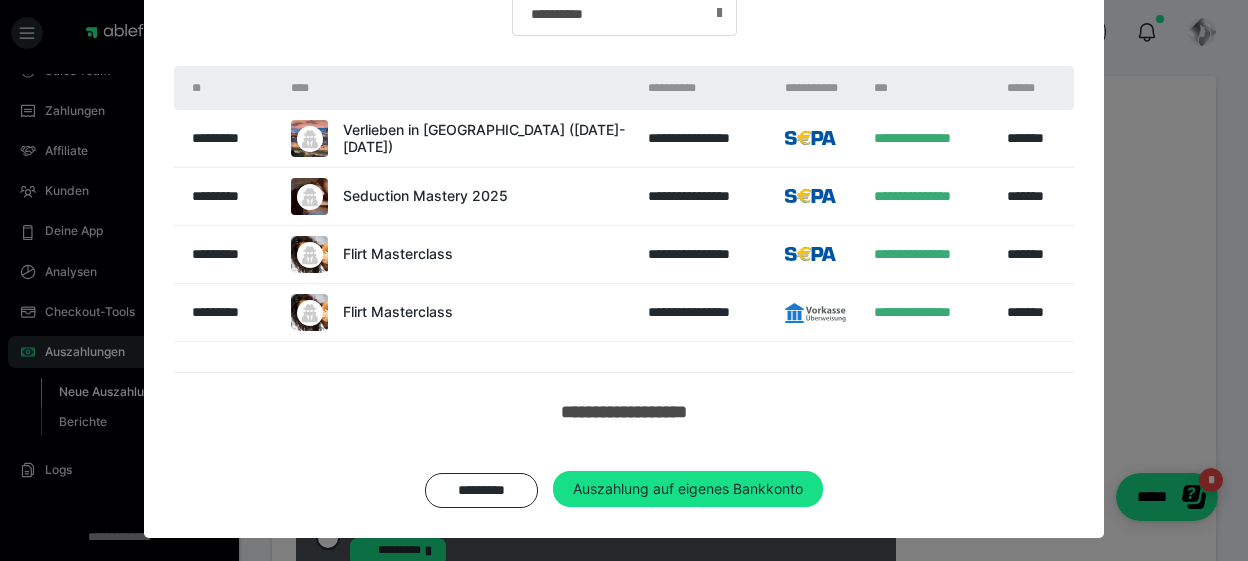 scroll, scrollTop: 296, scrollLeft: 0, axis: vertical 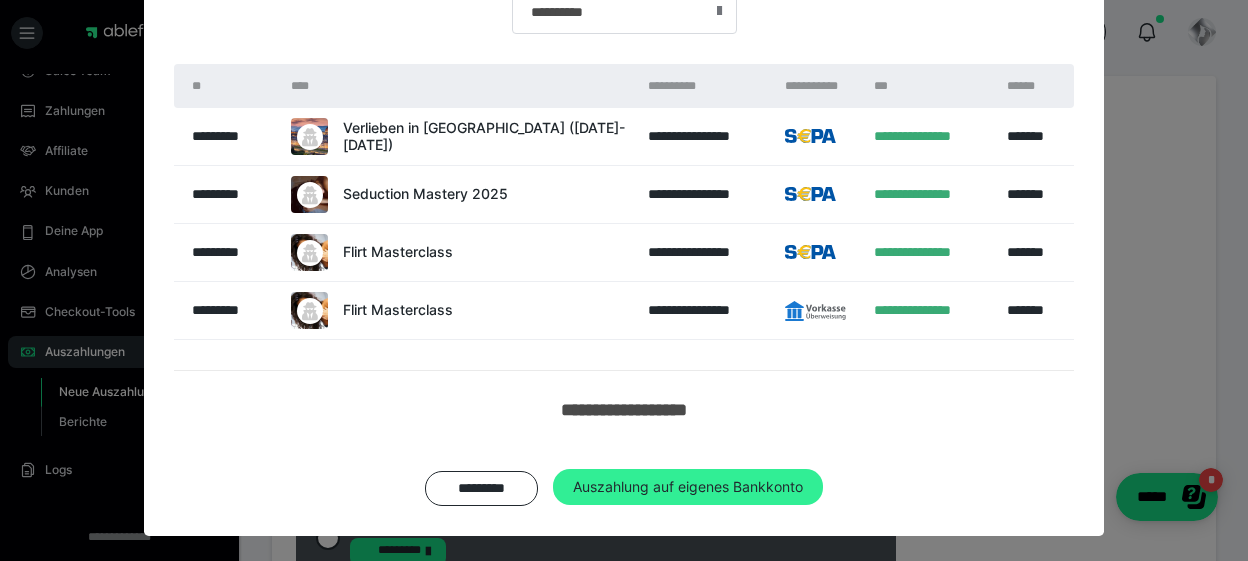 click on "Auszahlung auf eigenes Bankkonto" at bounding box center [688, 487] 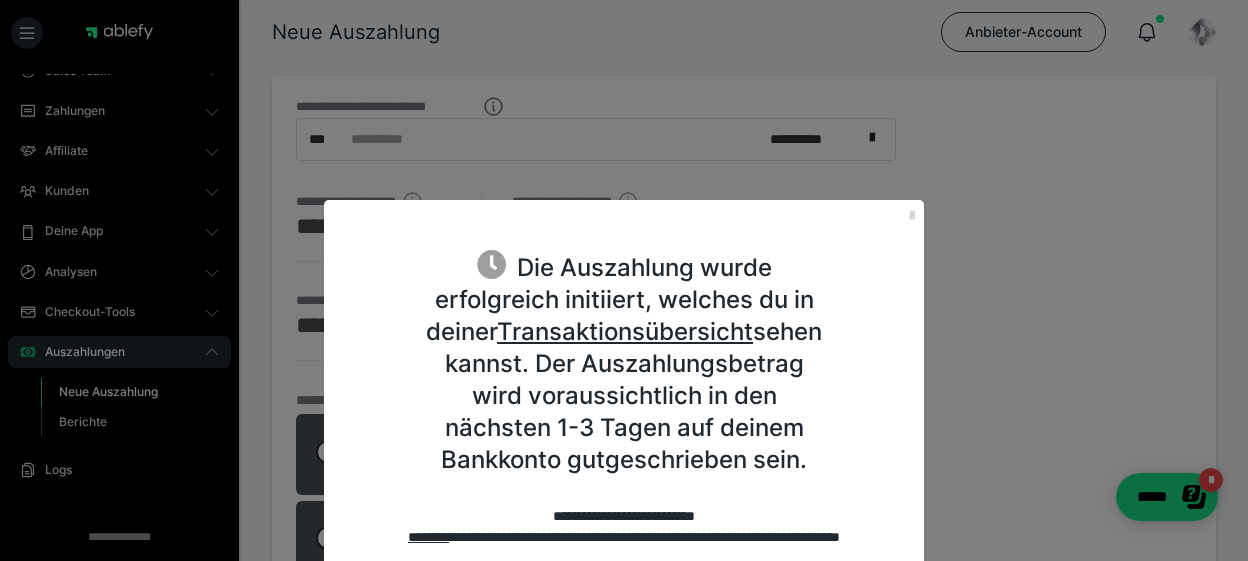 click at bounding box center (912, 216) 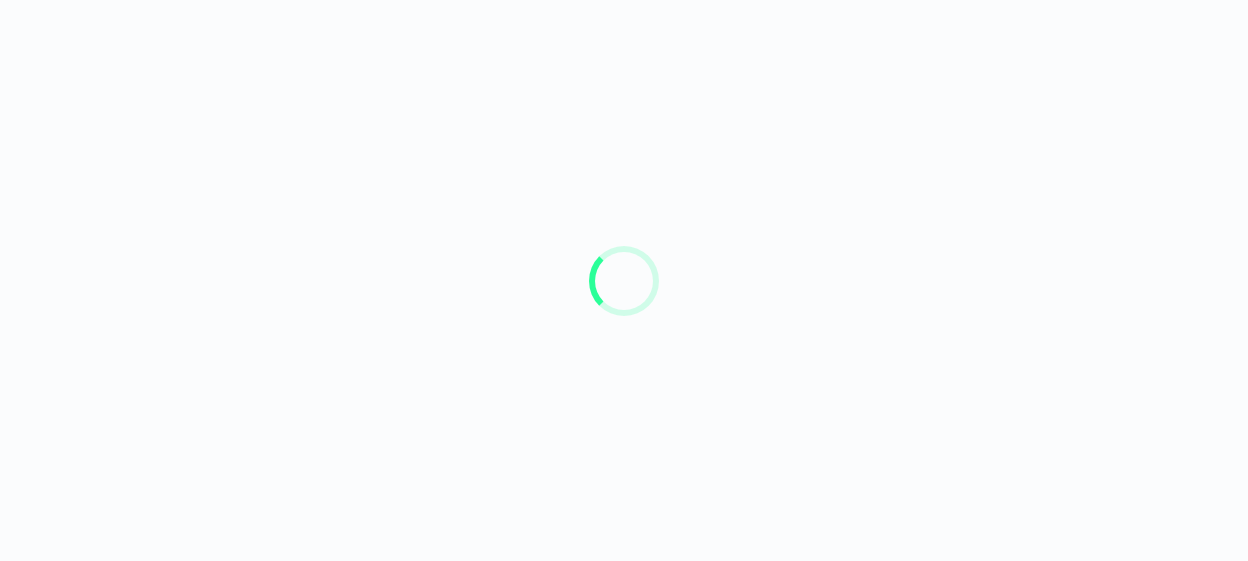 scroll, scrollTop: 0, scrollLeft: 0, axis: both 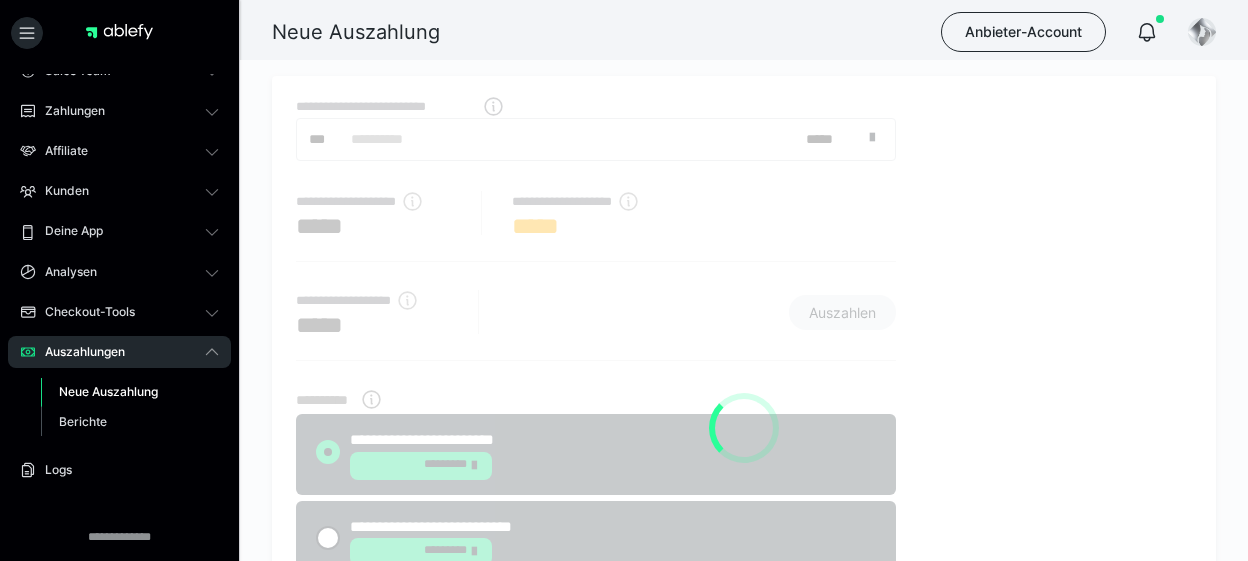 radio on "****" 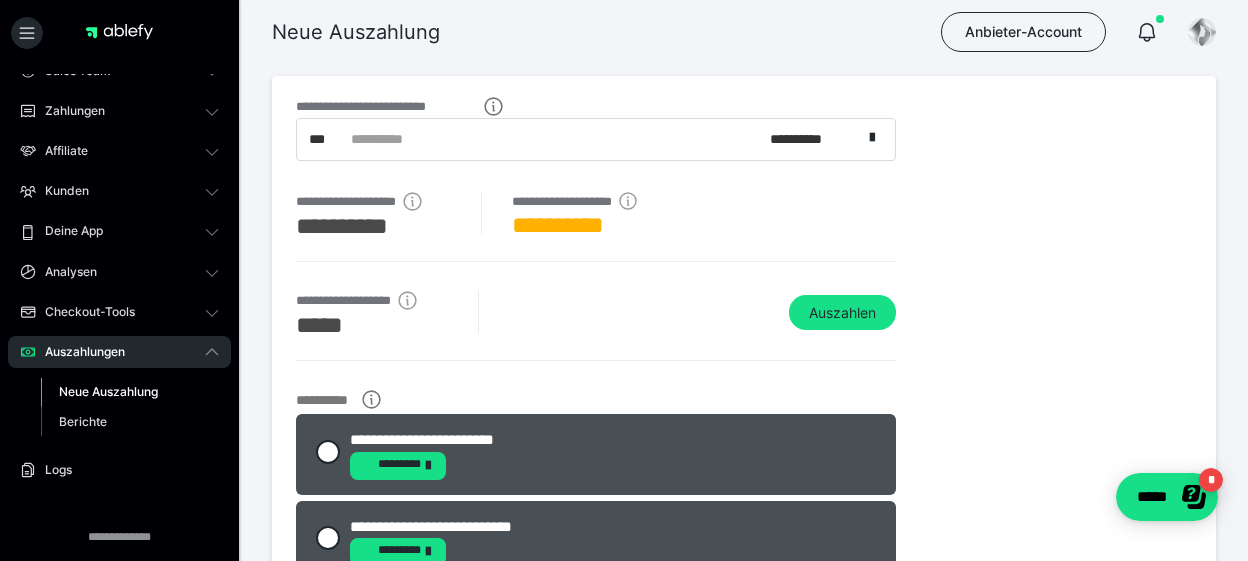 scroll, scrollTop: 0, scrollLeft: 0, axis: both 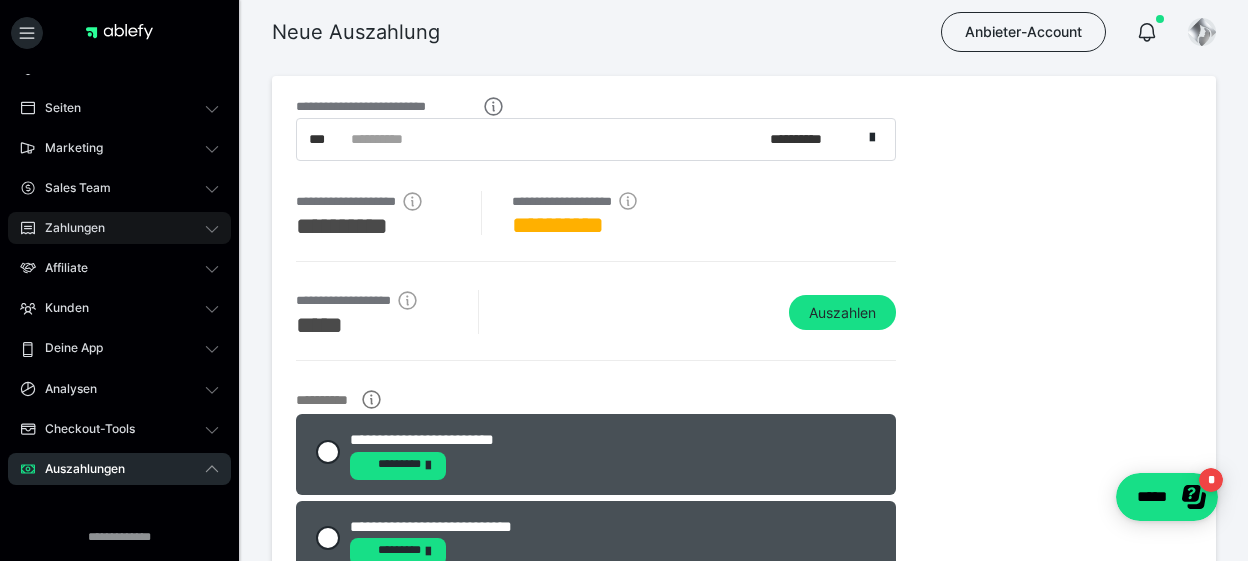 click on "Zahlungen" at bounding box center [68, 228] 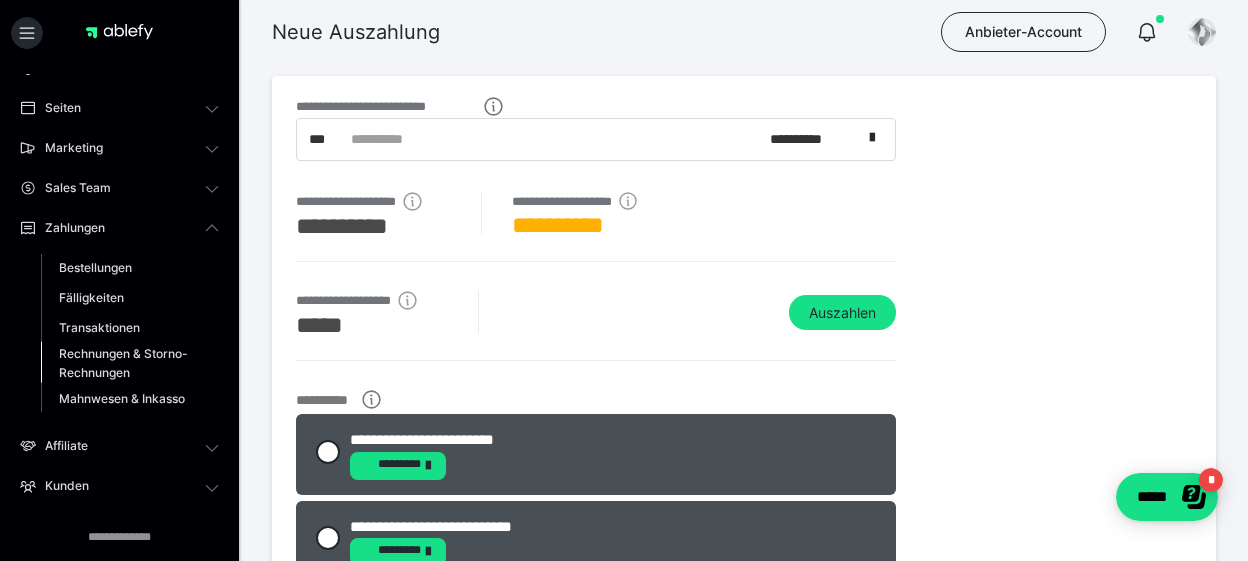 click on "Rechnungen & Storno-Rechnungen" at bounding box center [126, 363] 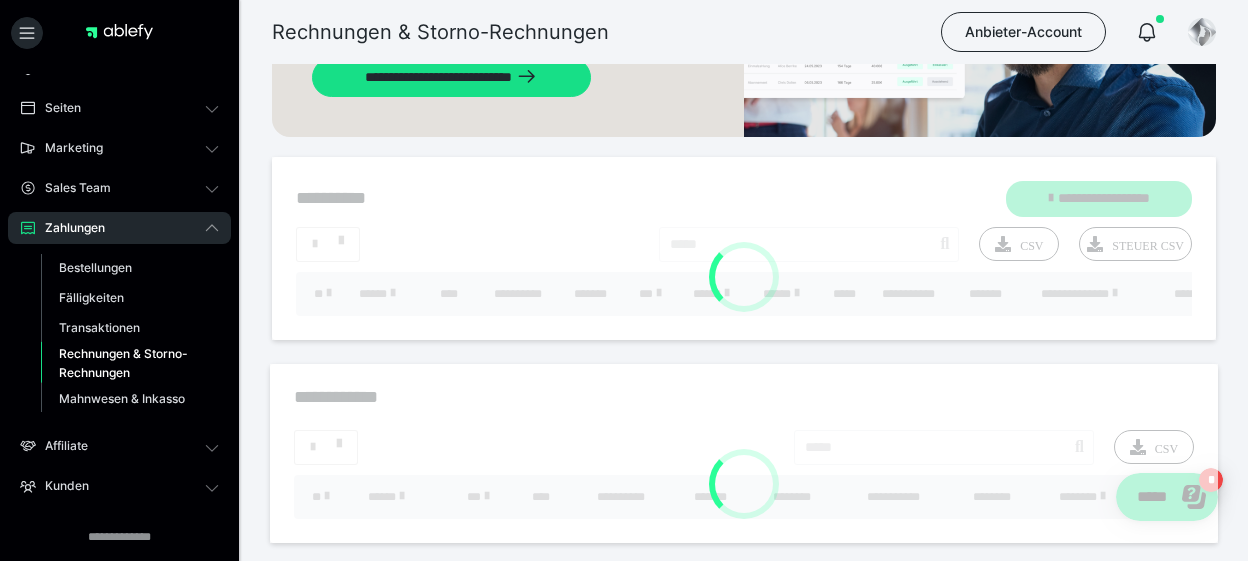 scroll, scrollTop: 315, scrollLeft: 0, axis: vertical 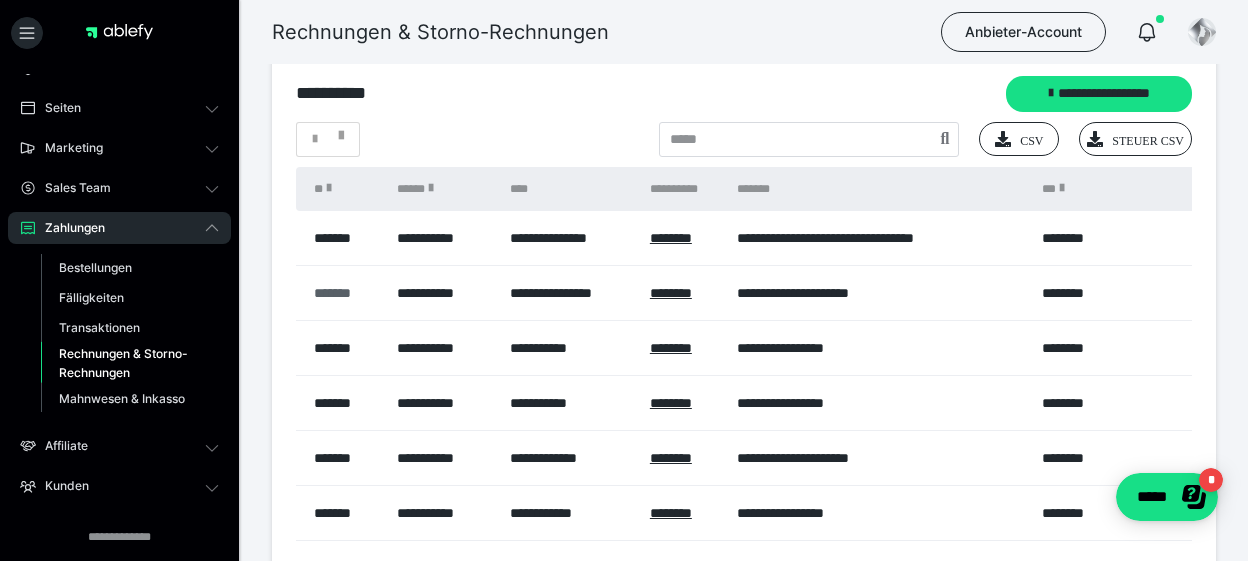 click on "*******" at bounding box center [345, 293] 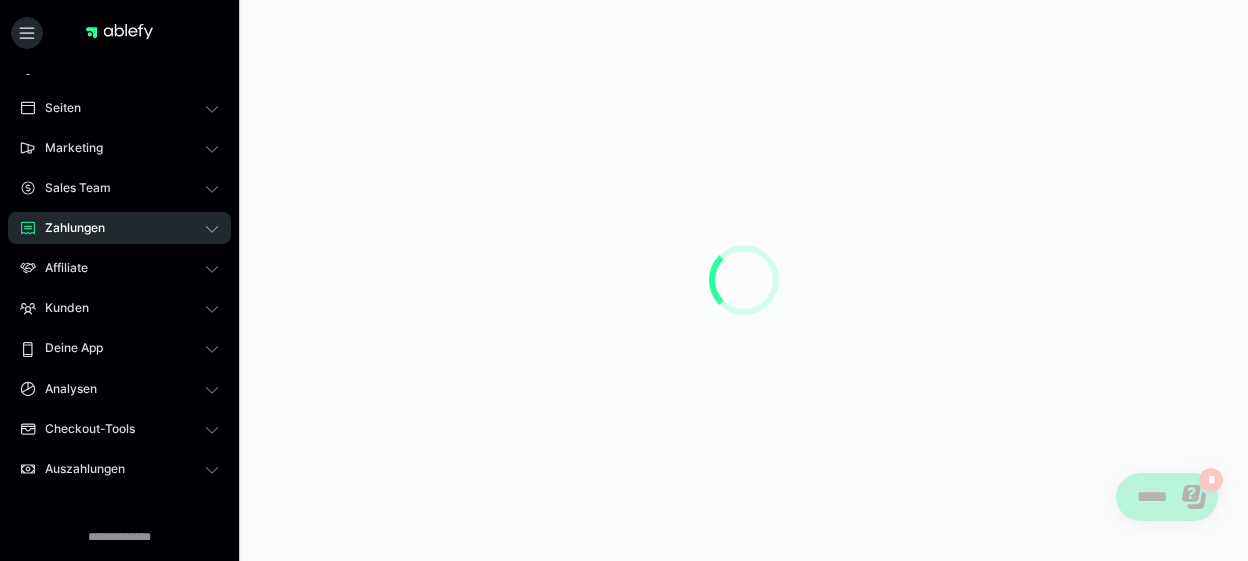 scroll, scrollTop: 0, scrollLeft: 0, axis: both 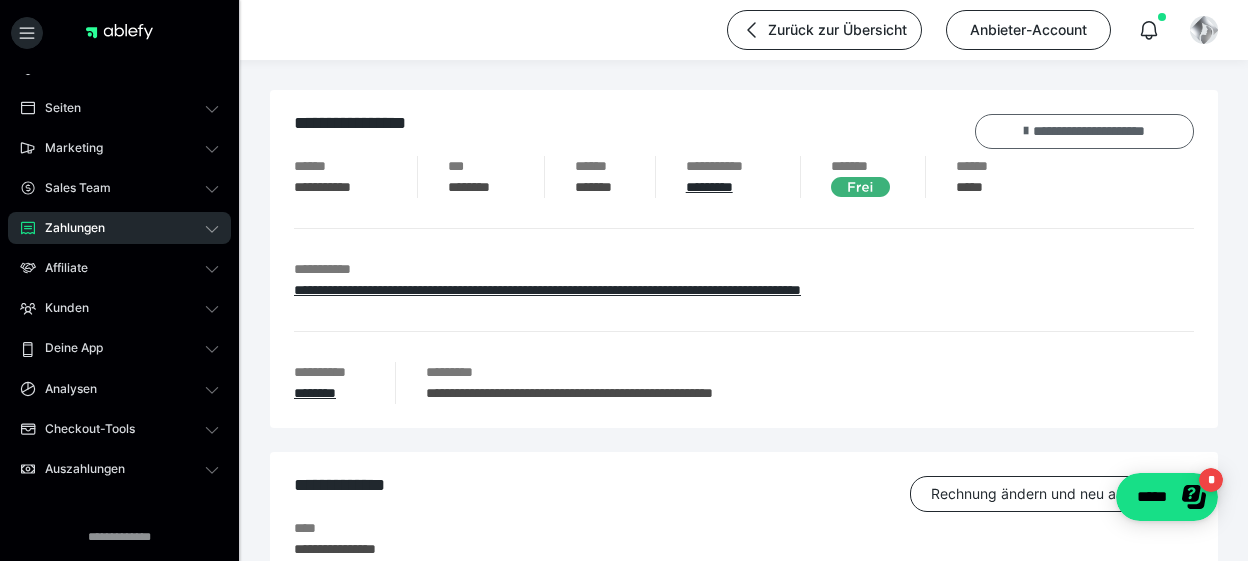 click on "**********" at bounding box center (1085, 131) 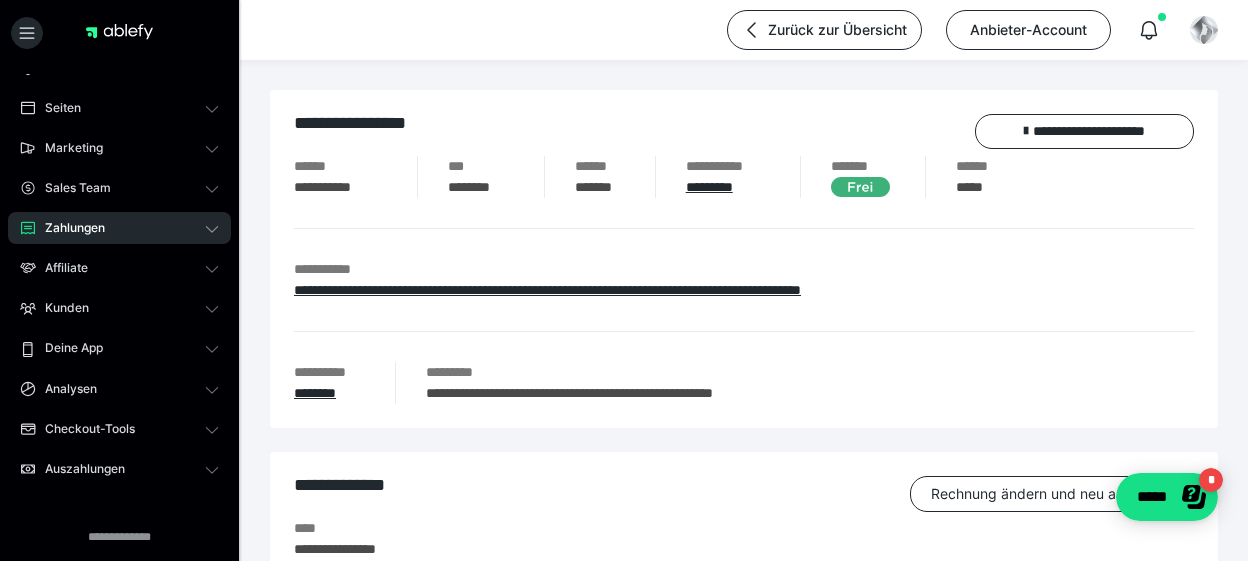 click on "Zahlungen" at bounding box center (68, 228) 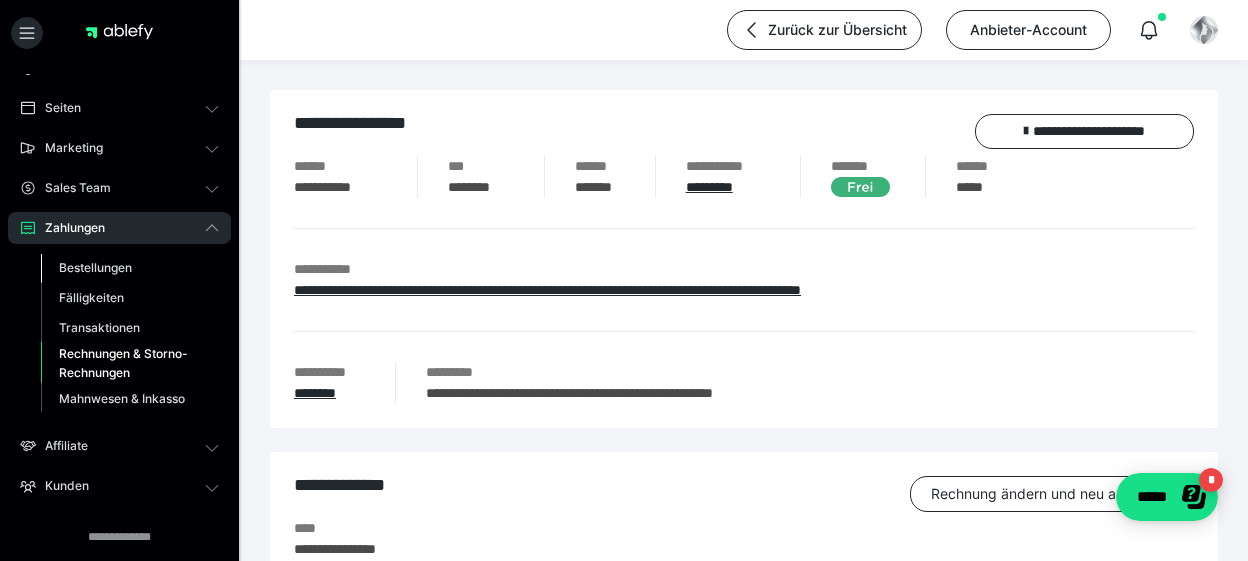 click on "Bestellungen" at bounding box center [95, 267] 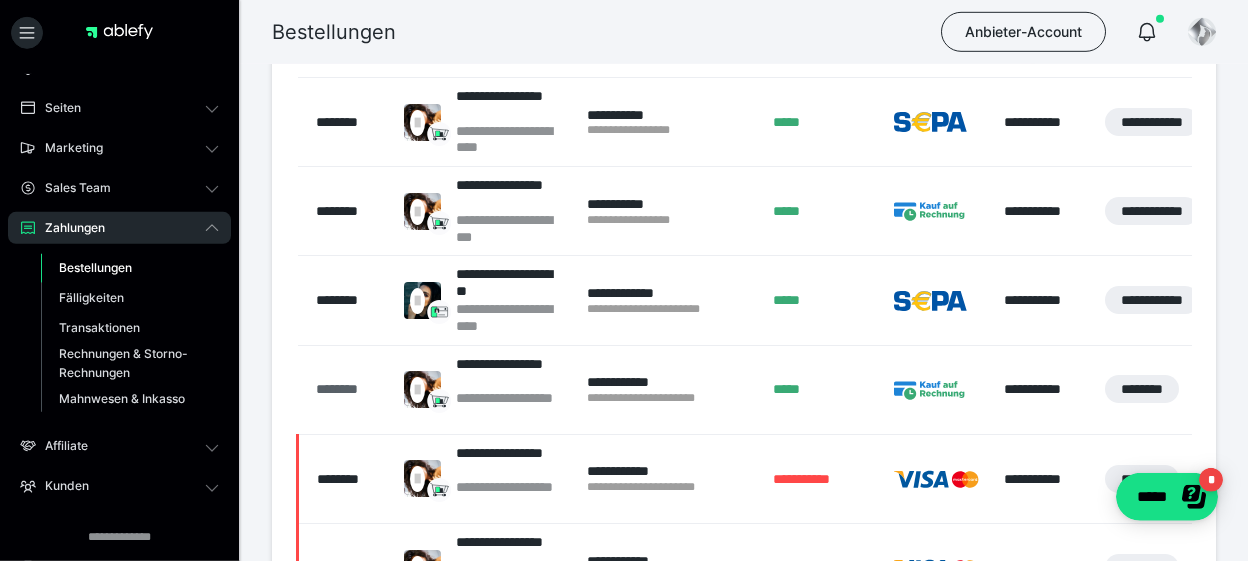 scroll, scrollTop: 681, scrollLeft: 0, axis: vertical 